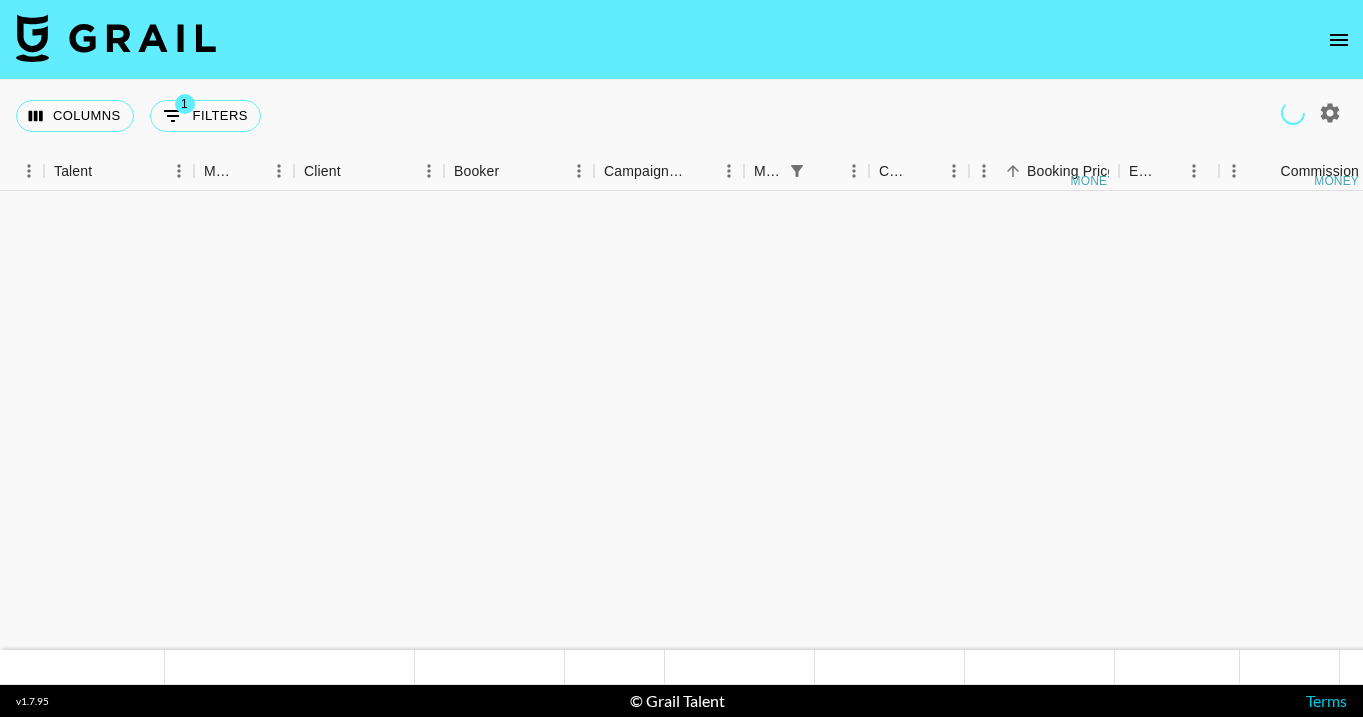 click on "smizzi@[EMAIL_DOMAIN]" at bounding box center (913, 76449) 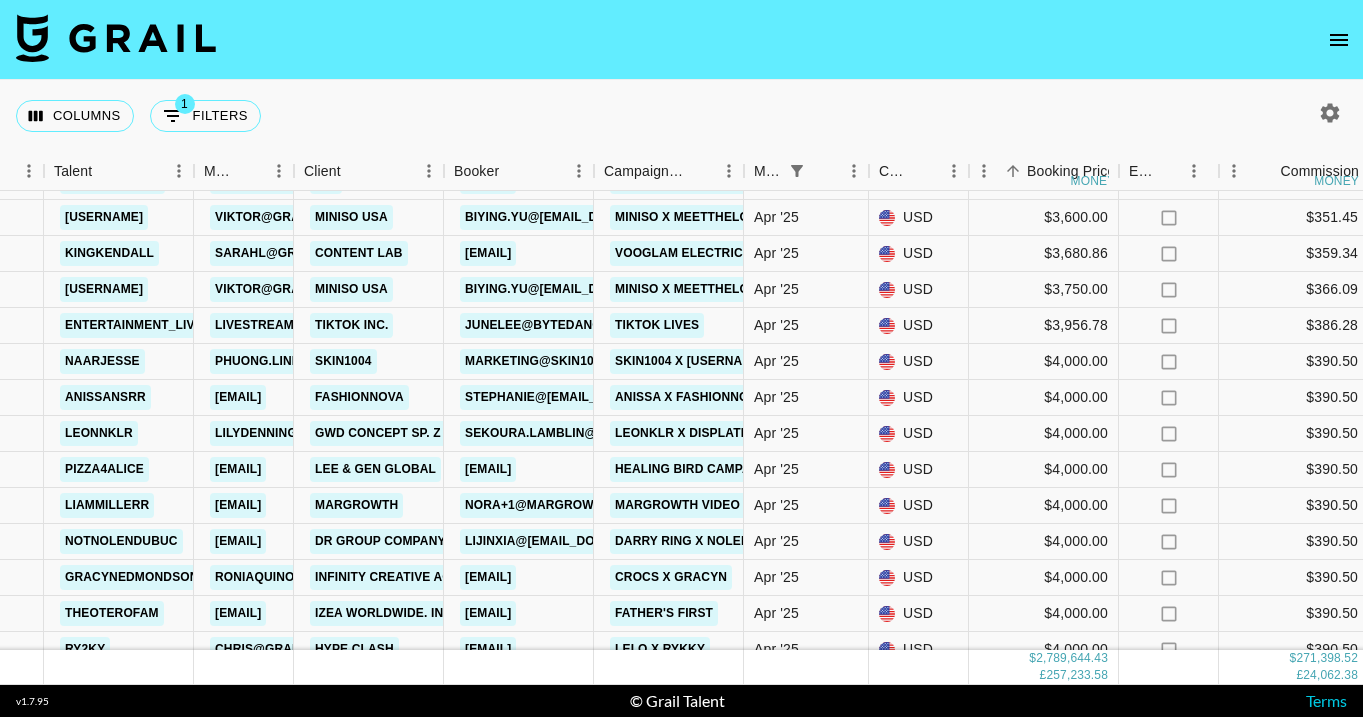 scroll, scrollTop: 75350, scrollLeft: 371, axis: both 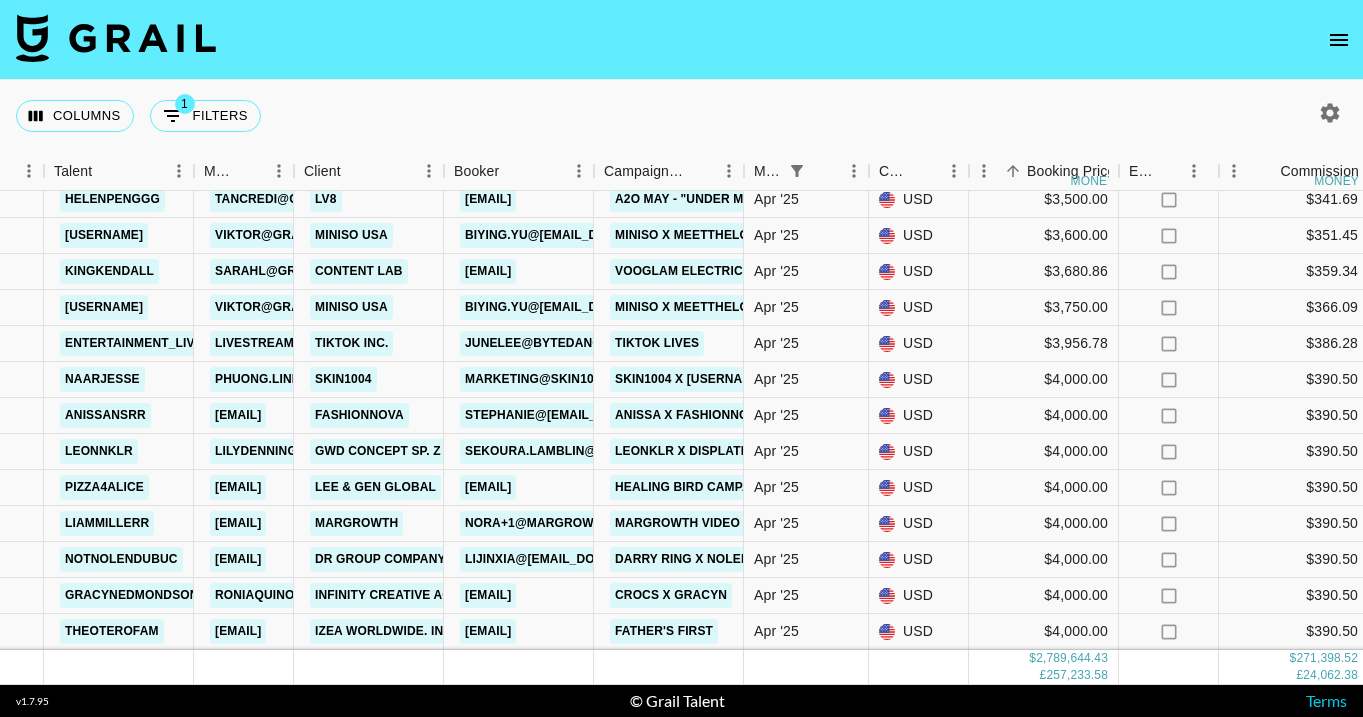 click on "Columns 1 Filters + Booking" at bounding box center (681, 116) 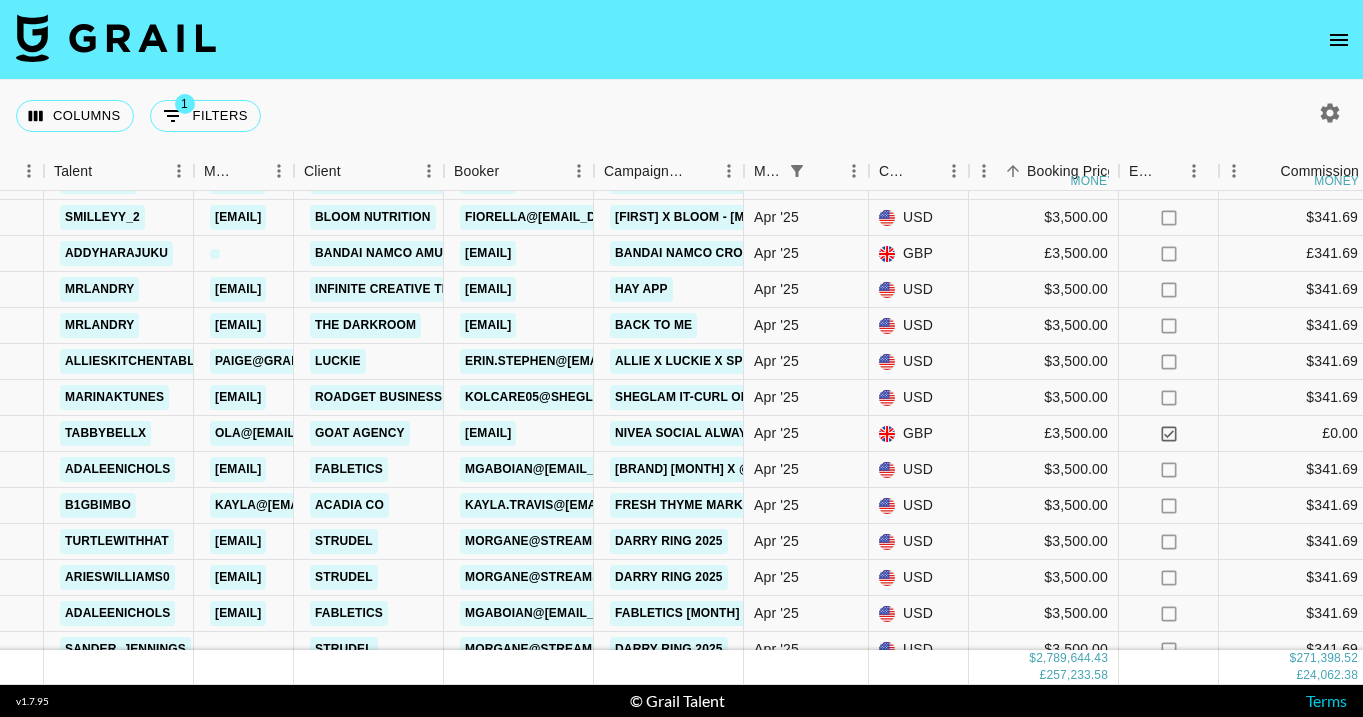 scroll, scrollTop: 74779, scrollLeft: 371, axis: both 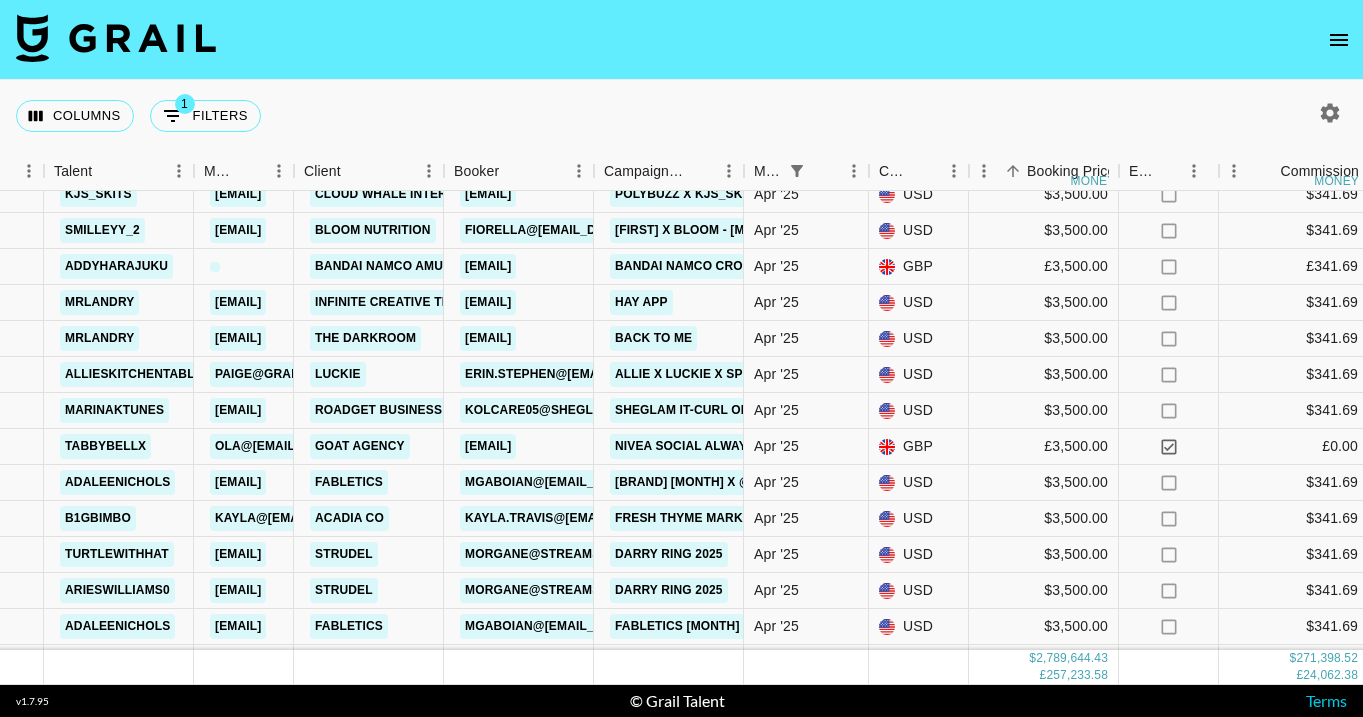click on "Columns 1 Filters + Booking" at bounding box center (681, 116) 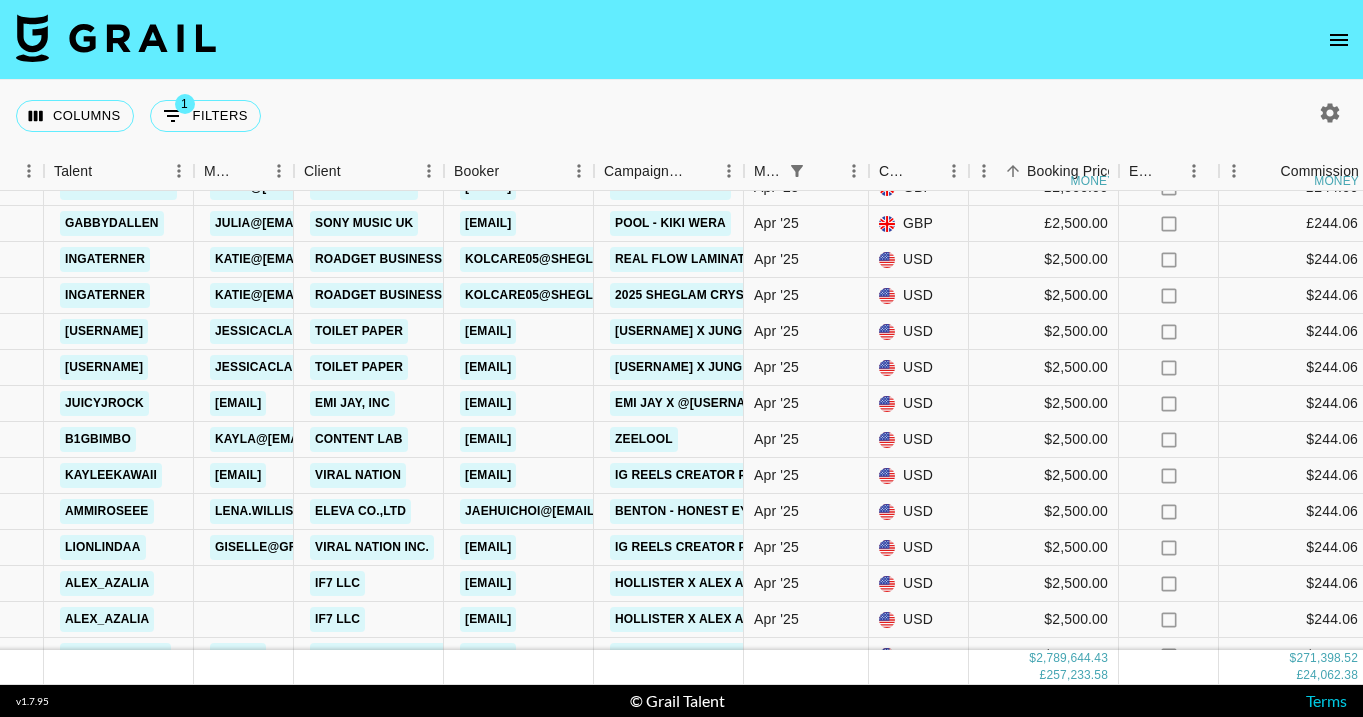 scroll, scrollTop: 71039, scrollLeft: 371, axis: both 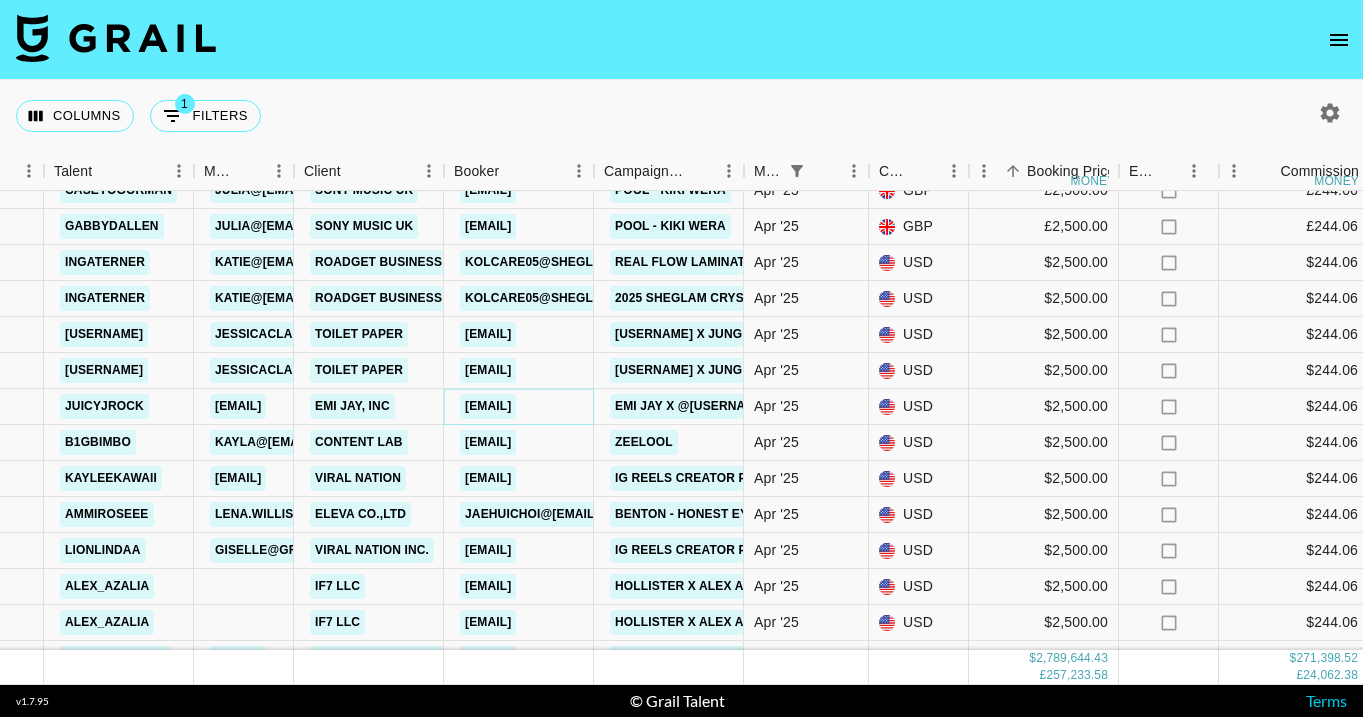 click on "[EMAIL]" at bounding box center (488, 406) 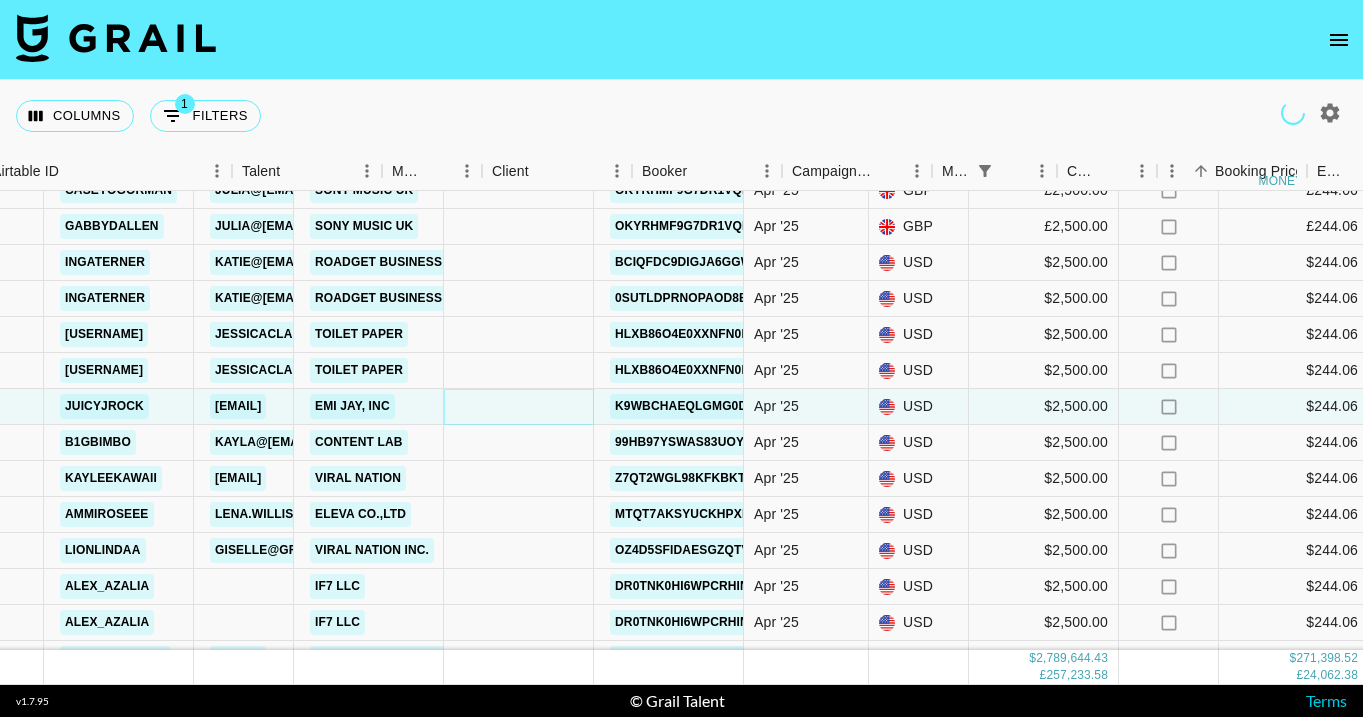 scroll, scrollTop: 71039, scrollLeft: 74, axis: both 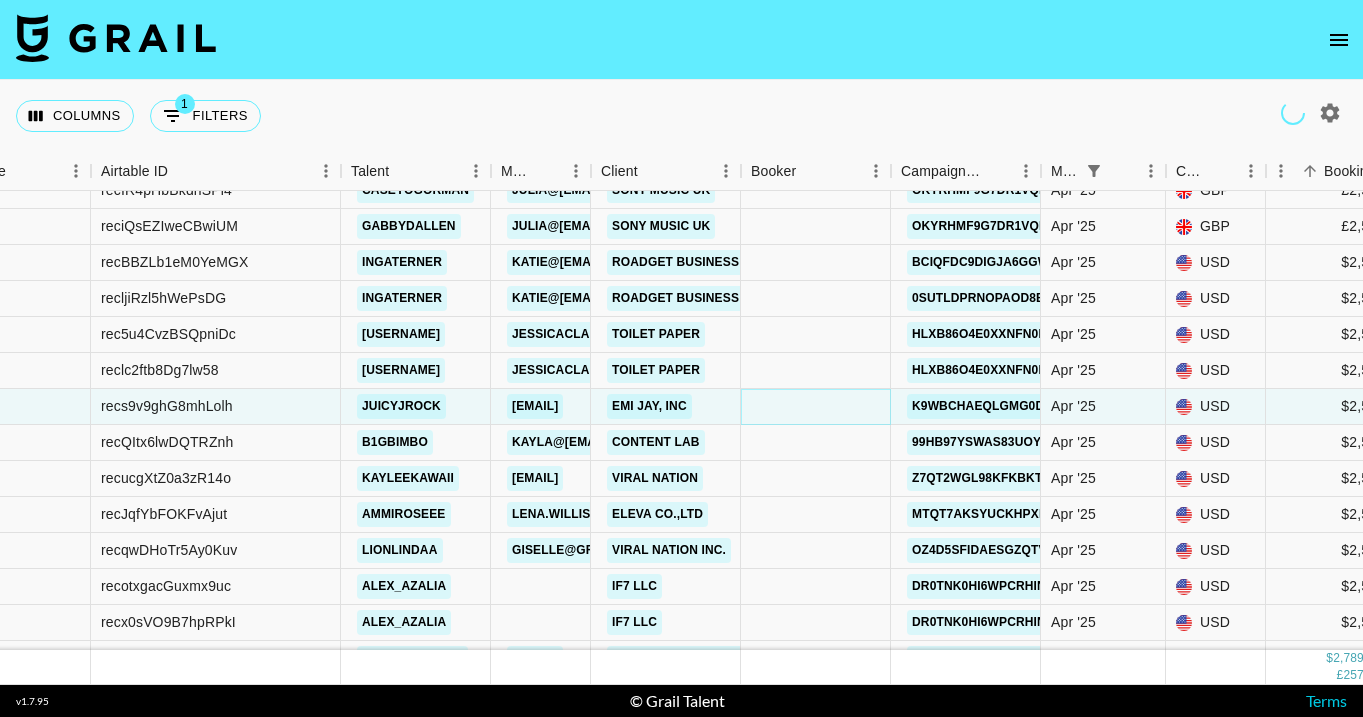click on "Columns 1 Filters + Booking" at bounding box center [681, 116] 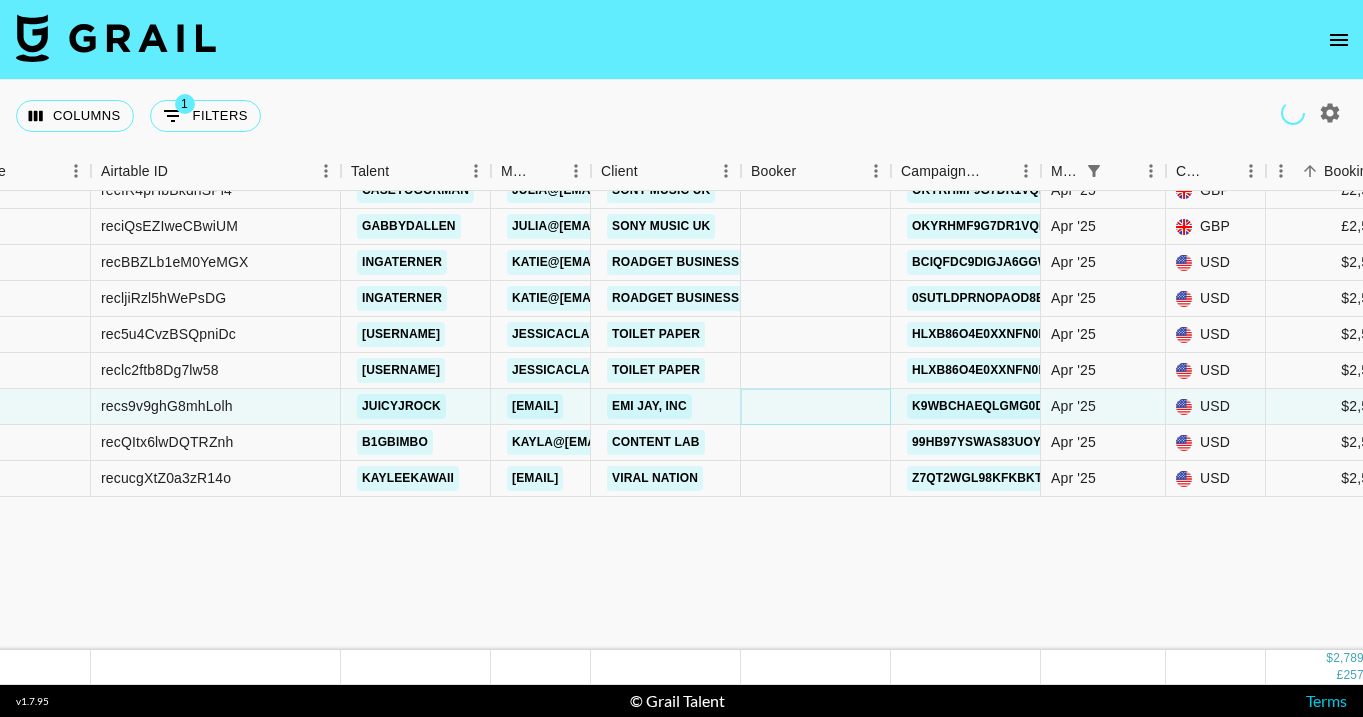 scroll, scrollTop: 70734, scrollLeft: 379, axis: both 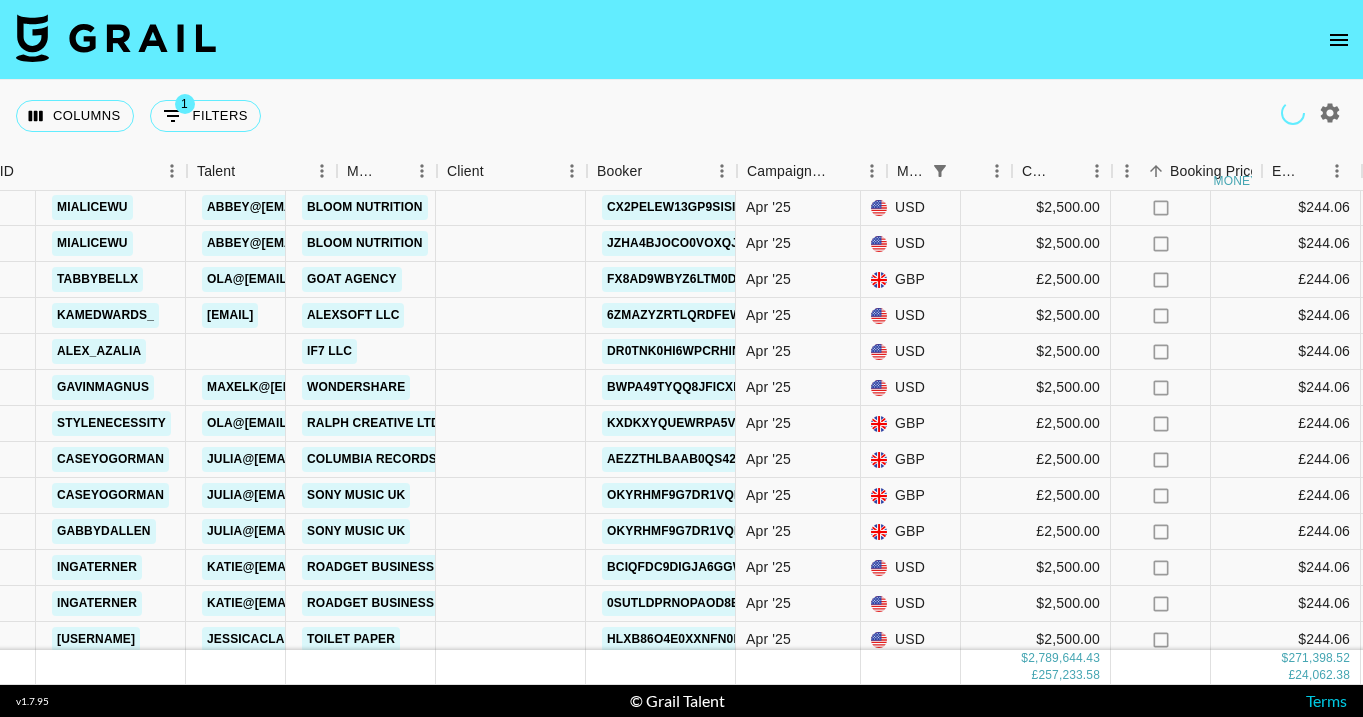 click on "Columns 1 Filters + Booking" at bounding box center (681, 116) 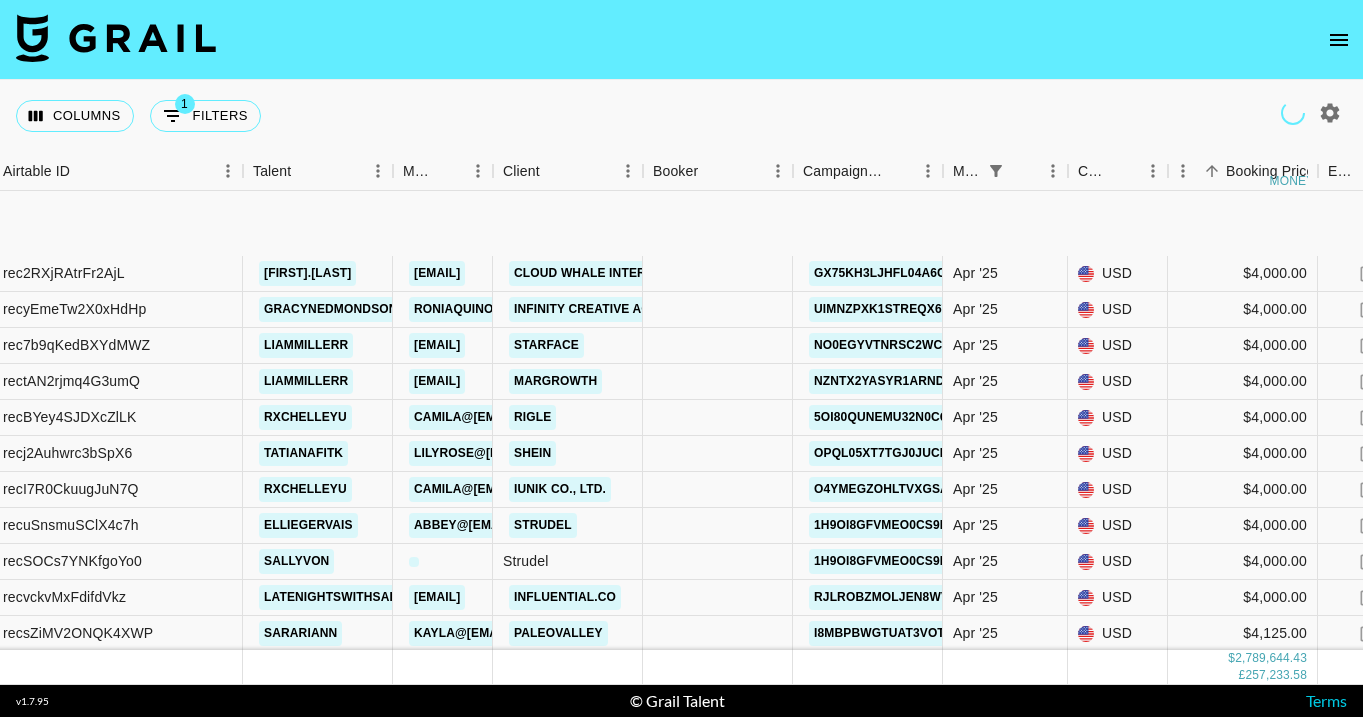 scroll, scrollTop: 76129, scrollLeft: 172, axis: both 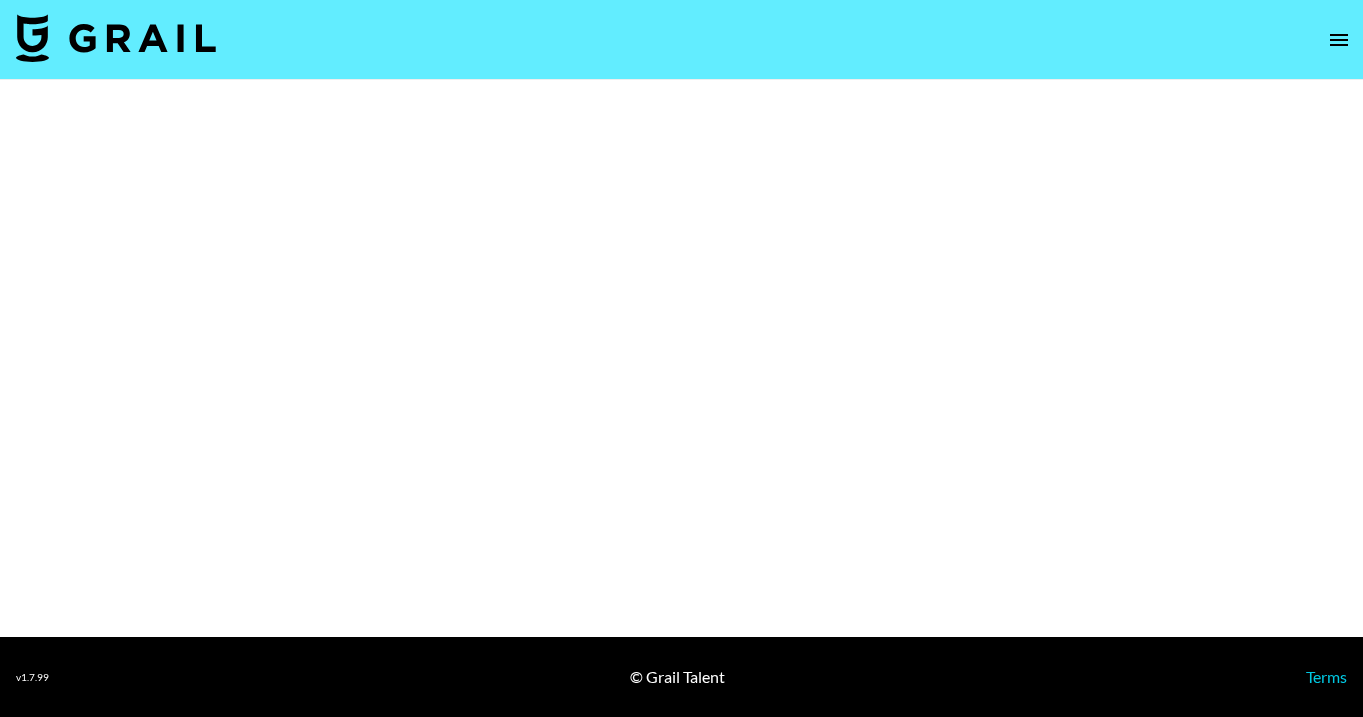 select on "Brand" 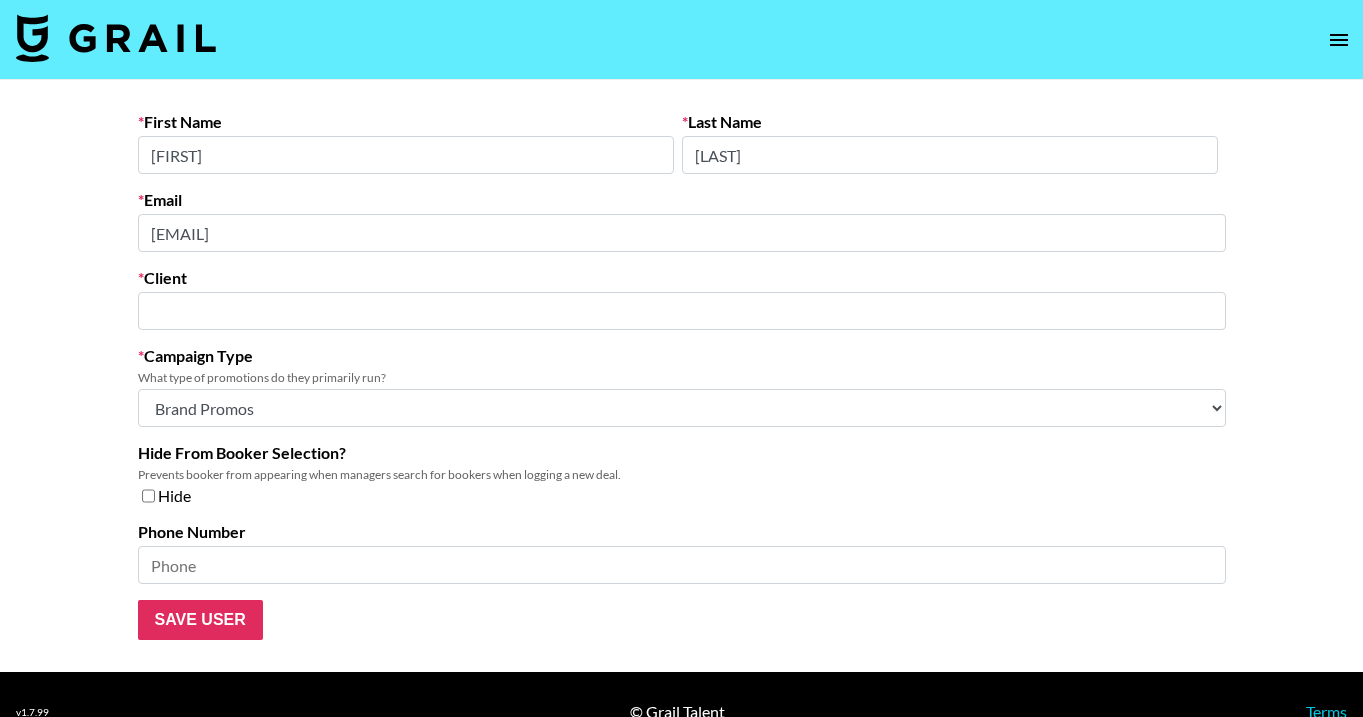 type on "Influential.co" 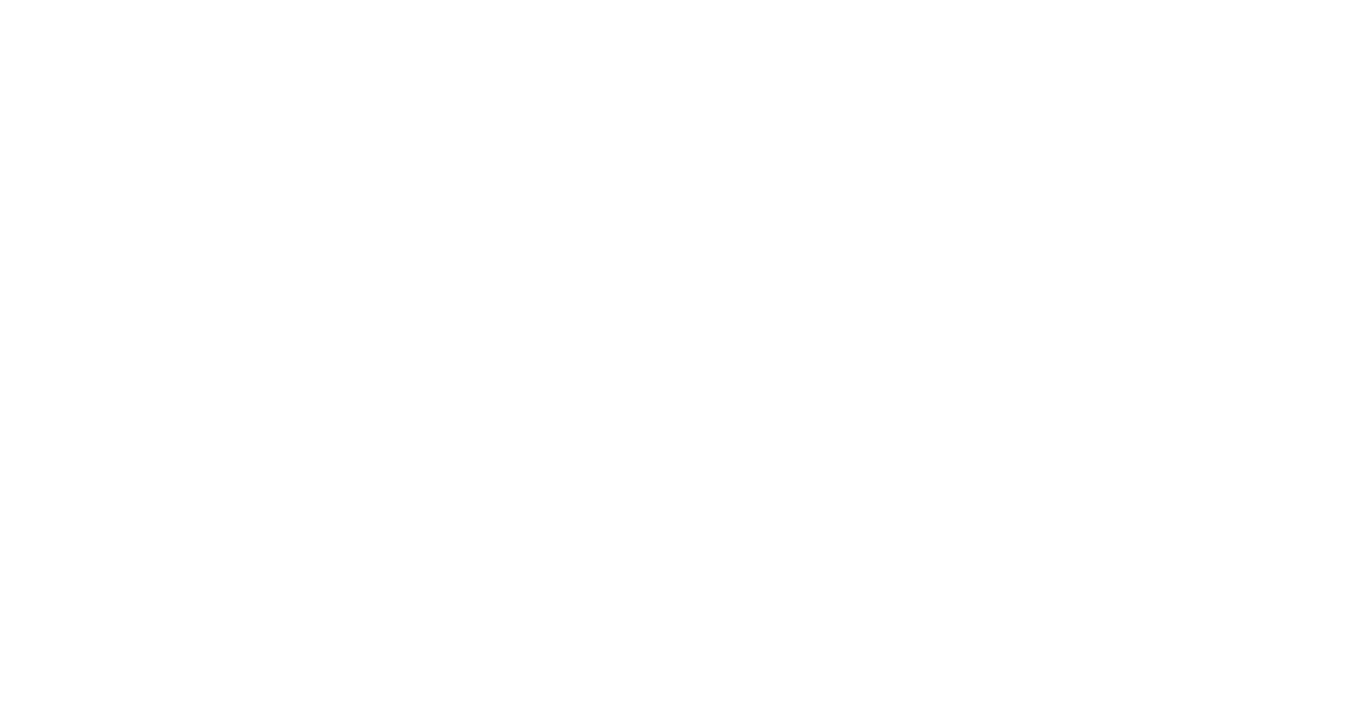 scroll, scrollTop: 0, scrollLeft: 0, axis: both 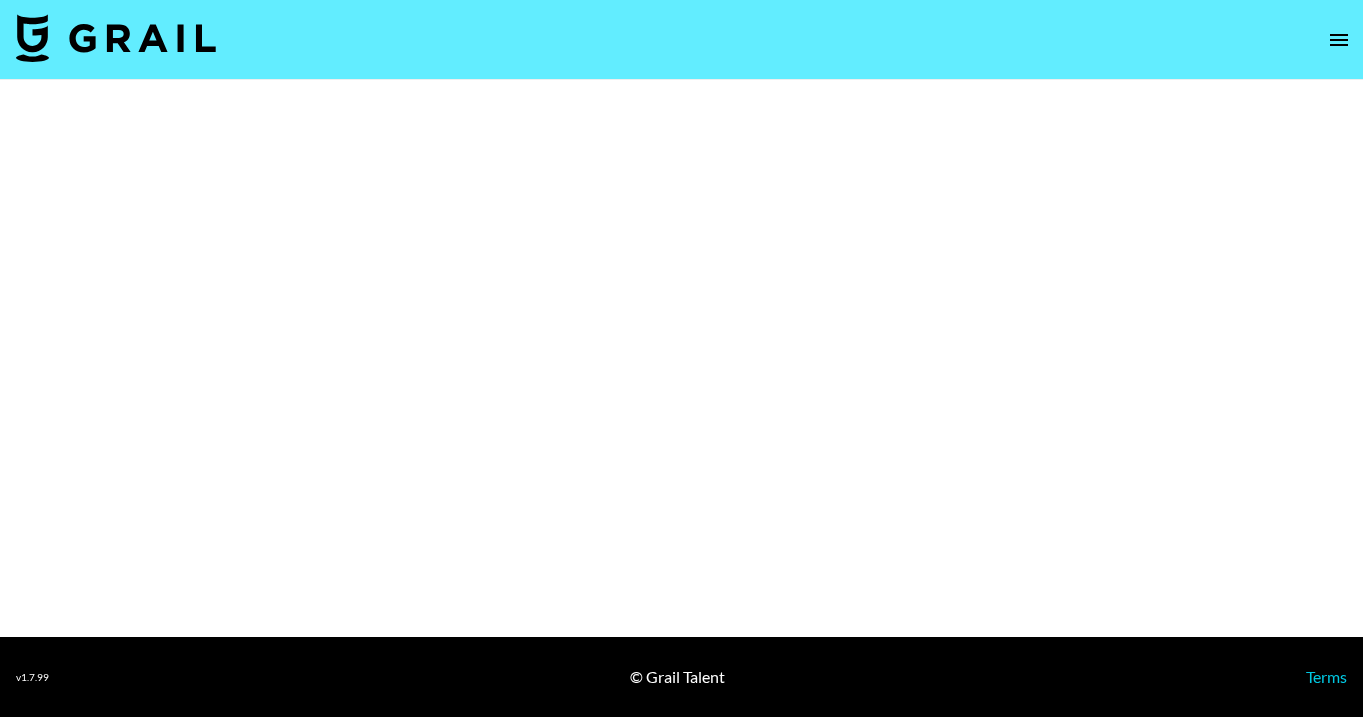 select on "Brand" 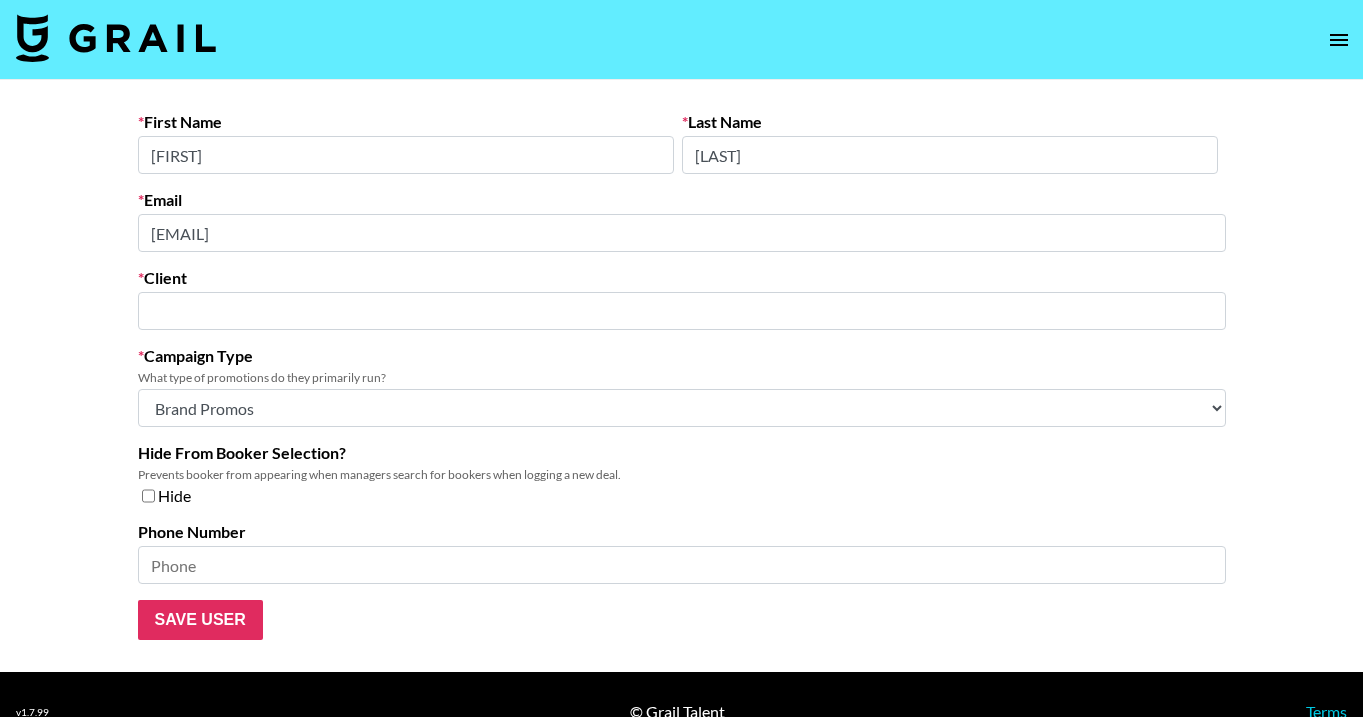 type on "Emi Jay, Inc" 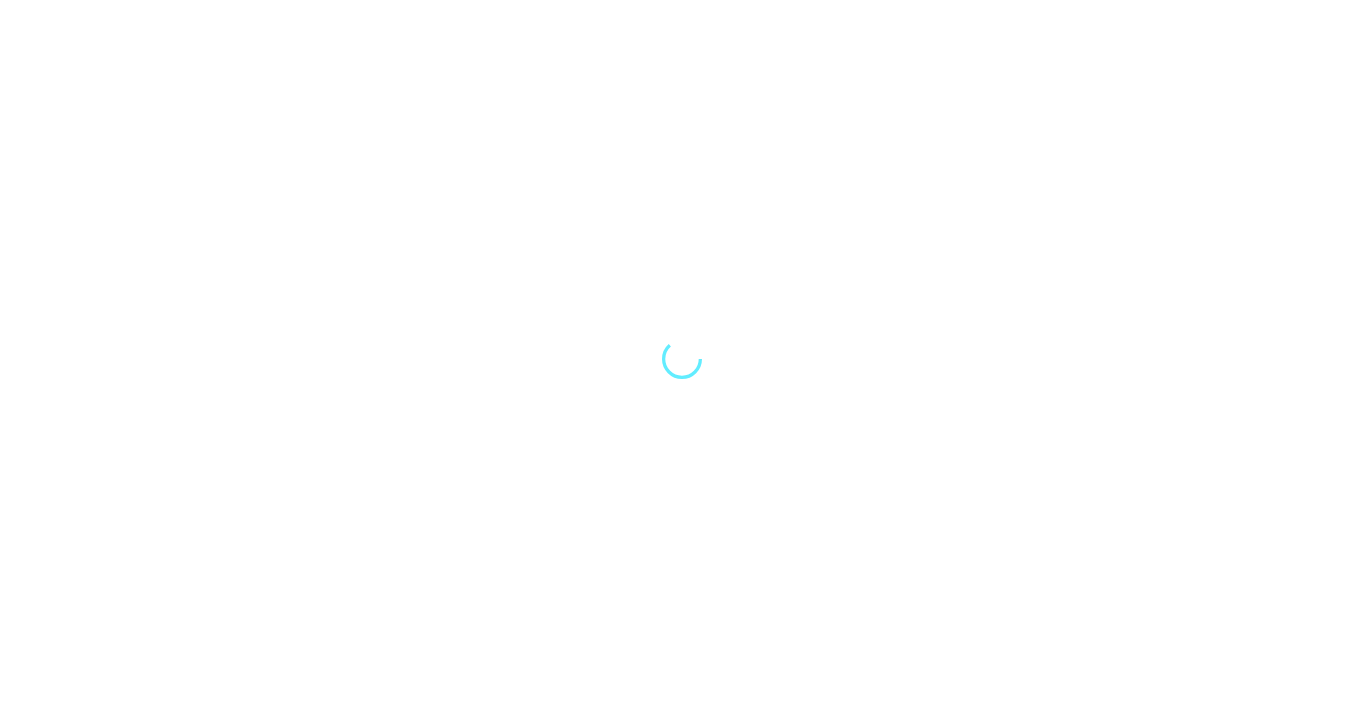 scroll, scrollTop: 0, scrollLeft: 0, axis: both 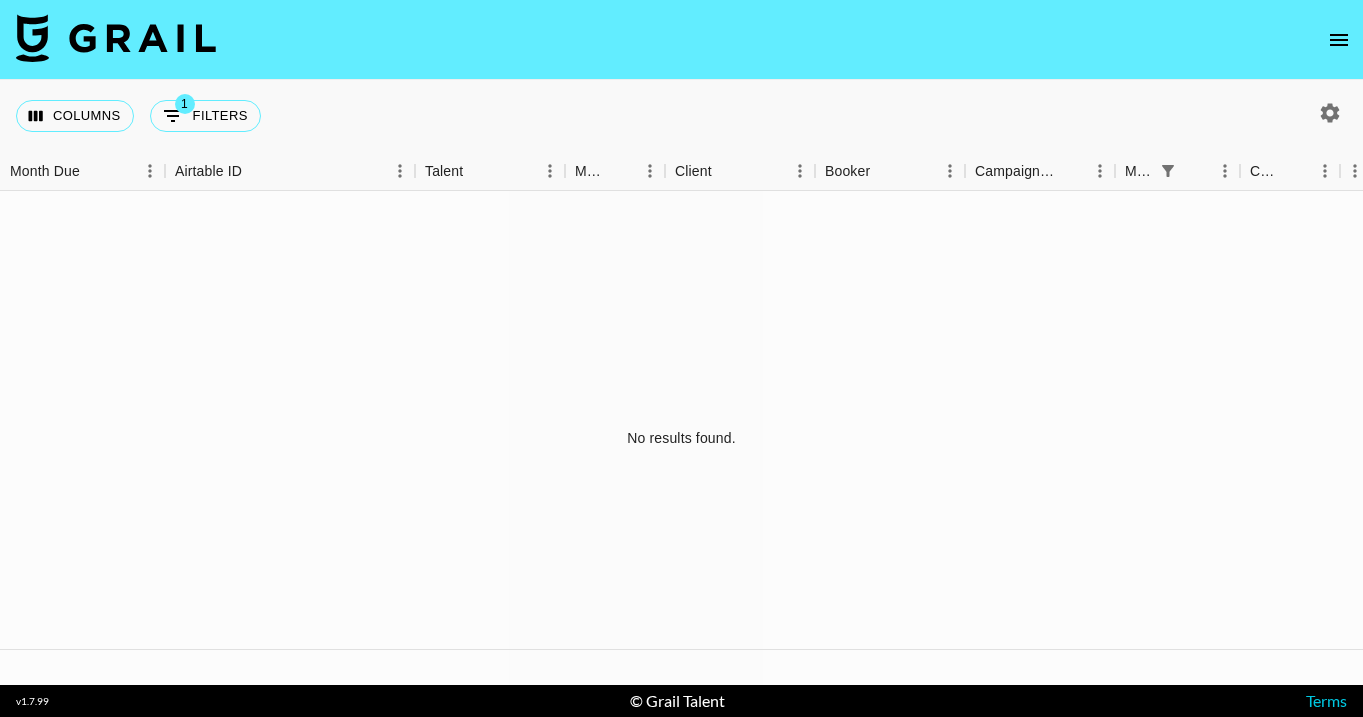 click at bounding box center (681, 40) 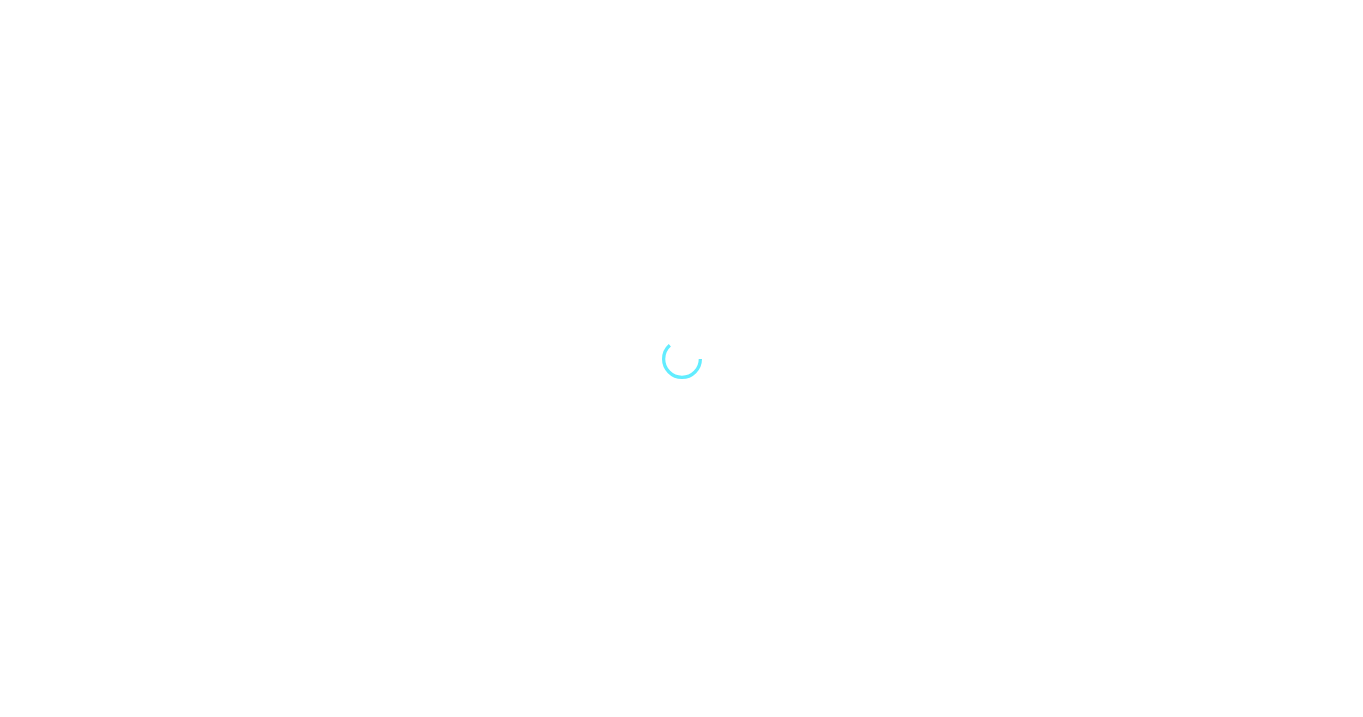 scroll, scrollTop: 0, scrollLeft: 0, axis: both 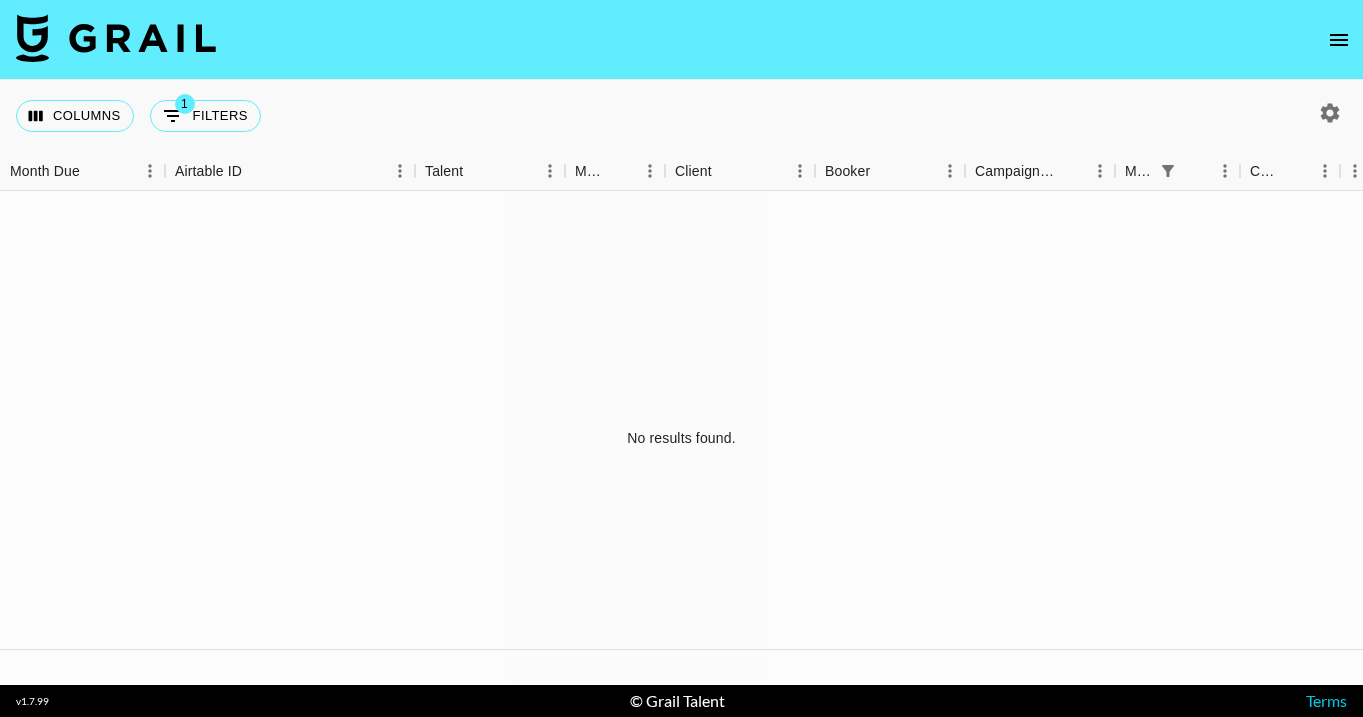 click at bounding box center [681, 40] 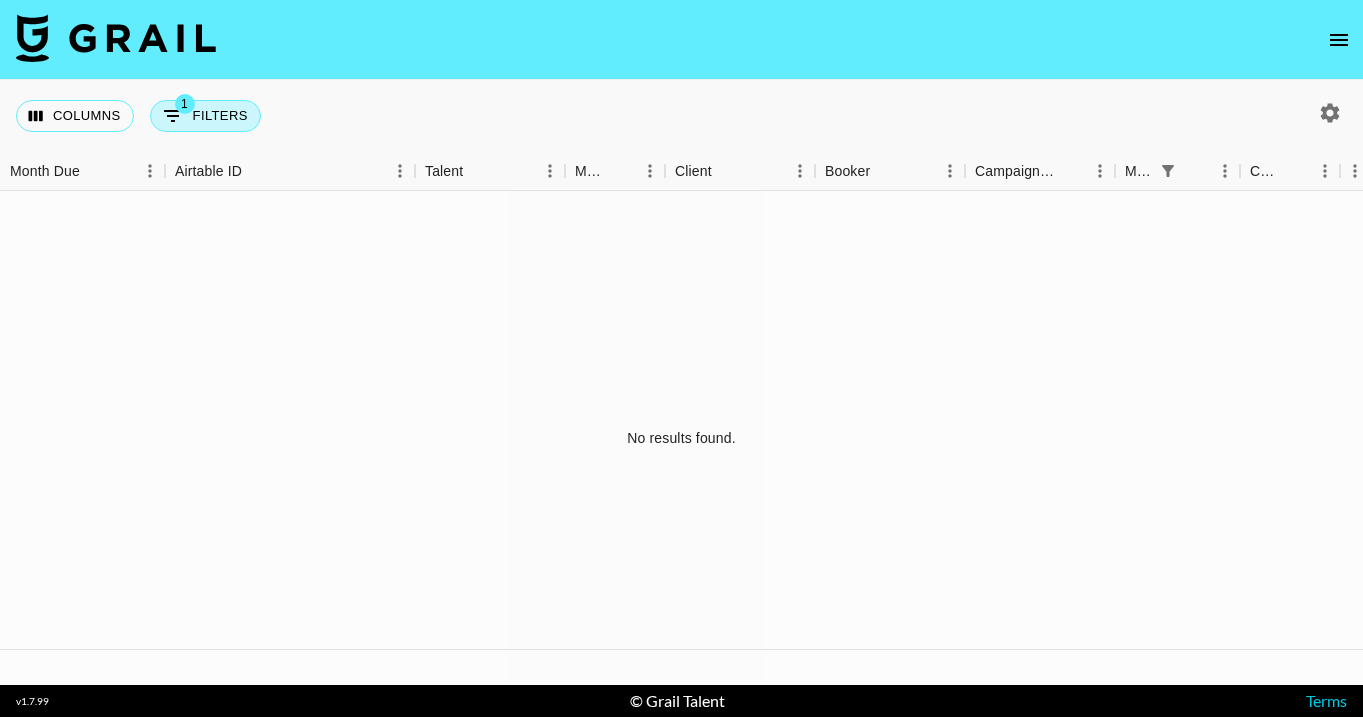 click on "1 Filters" at bounding box center [205, 116] 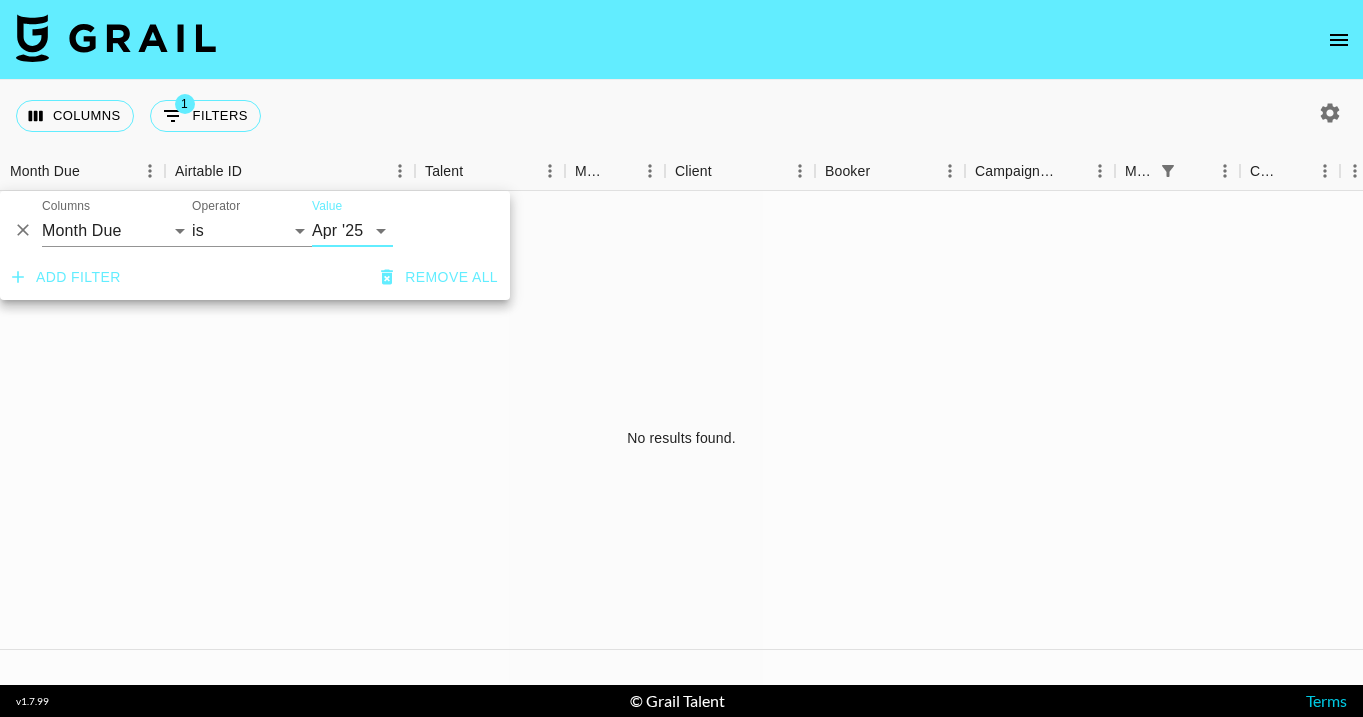 click on "Columns 1 Filters + Booking" at bounding box center (681, 116) 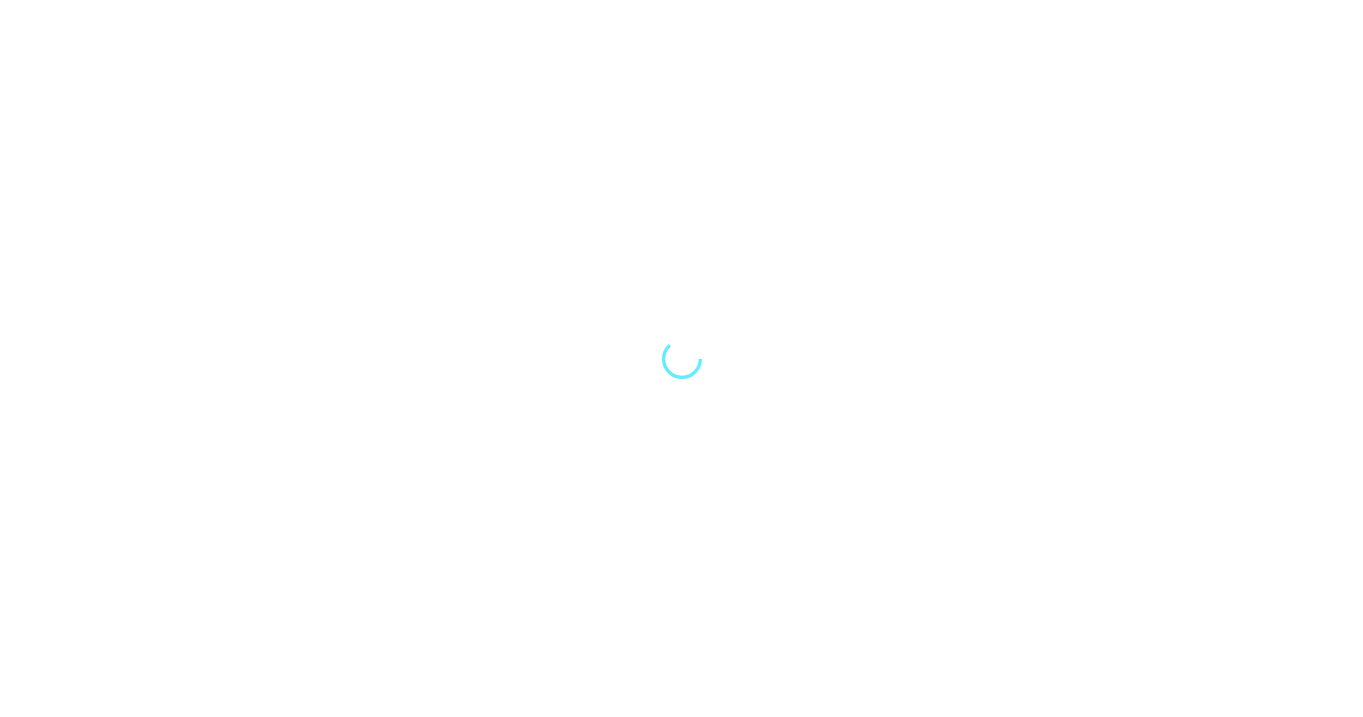 scroll, scrollTop: 0, scrollLeft: 0, axis: both 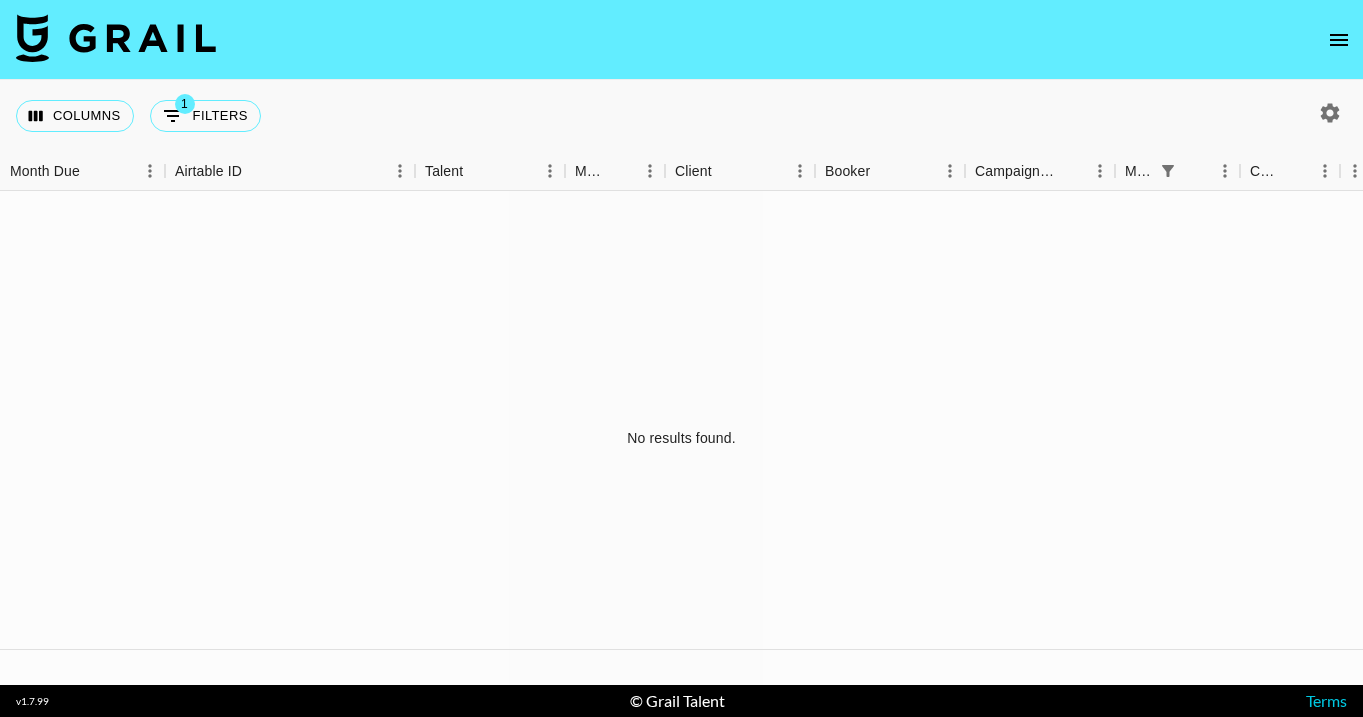 click 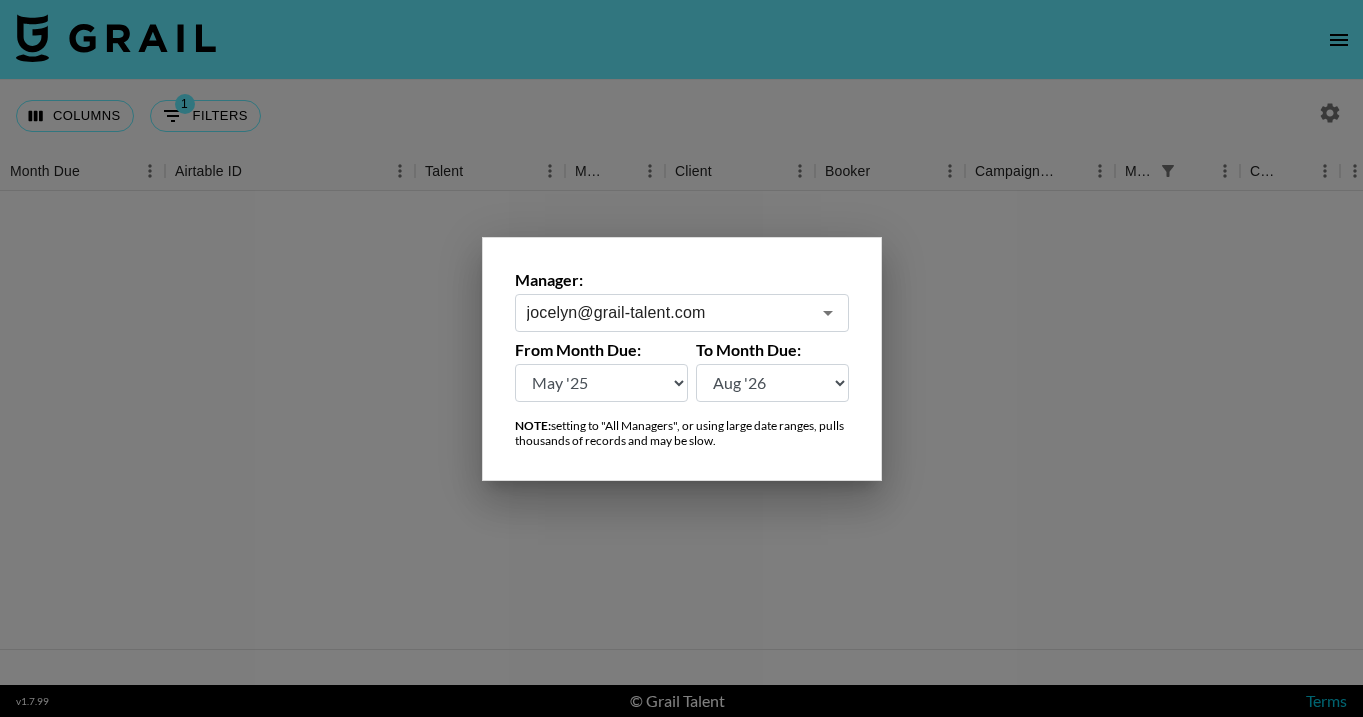 click at bounding box center (681, 358) 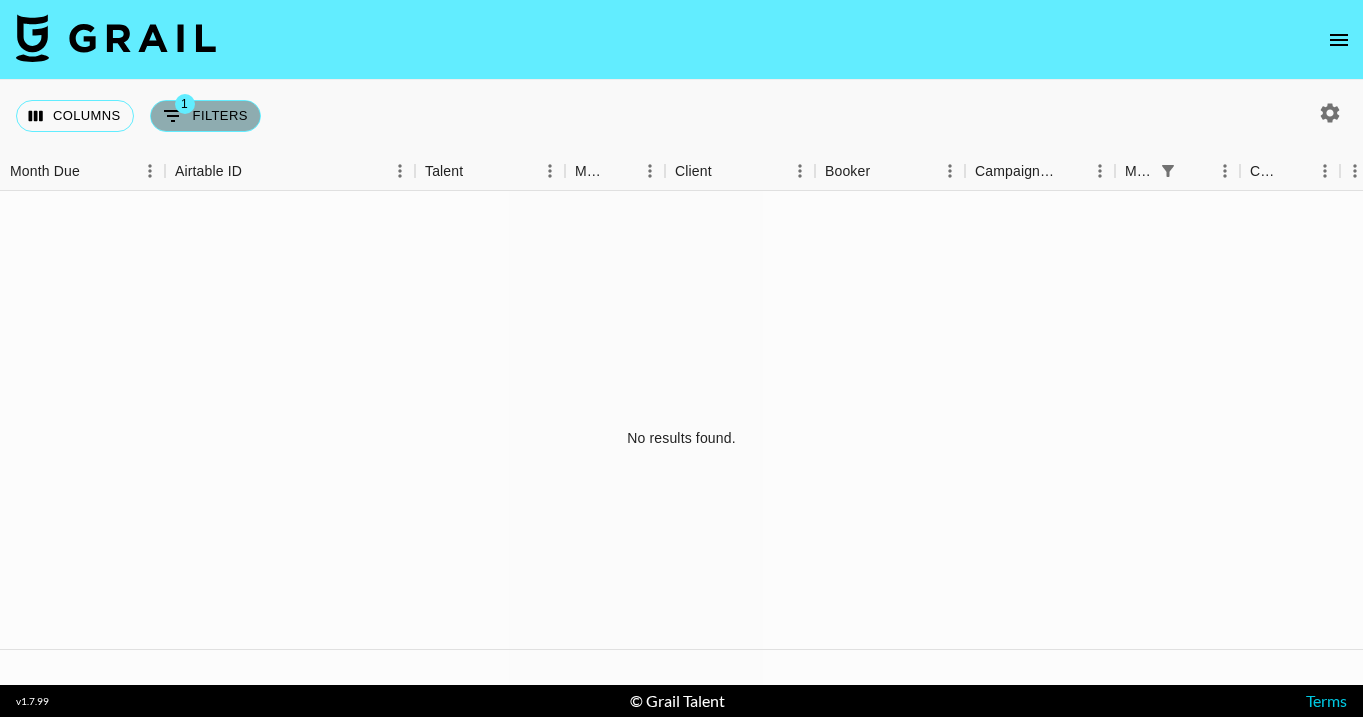 click on "1 Filters" at bounding box center (205, 116) 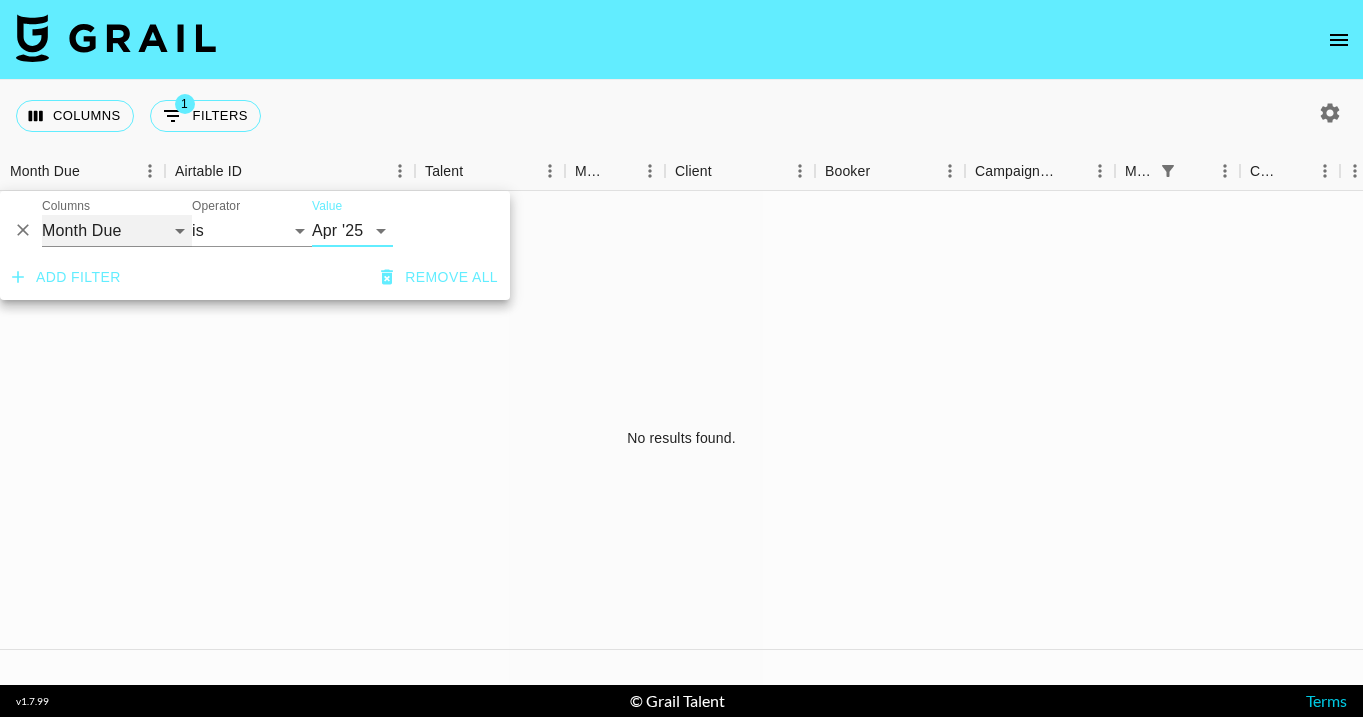 click on "Grail Platform ID Airtable ID Talent Manager Client Booker Campaign (Type) Date Created Created by Grail Team Month Due Currency Booking Price Creator Commmission Override External Commission Expenses: Remove Commission? Commission Status Video Link Boost Code Special Booking Type PO Number Invoice Notes Uniport Contact Email Contract File Payment Sent Payment Sent Date Invoice Link" at bounding box center [117, 231] 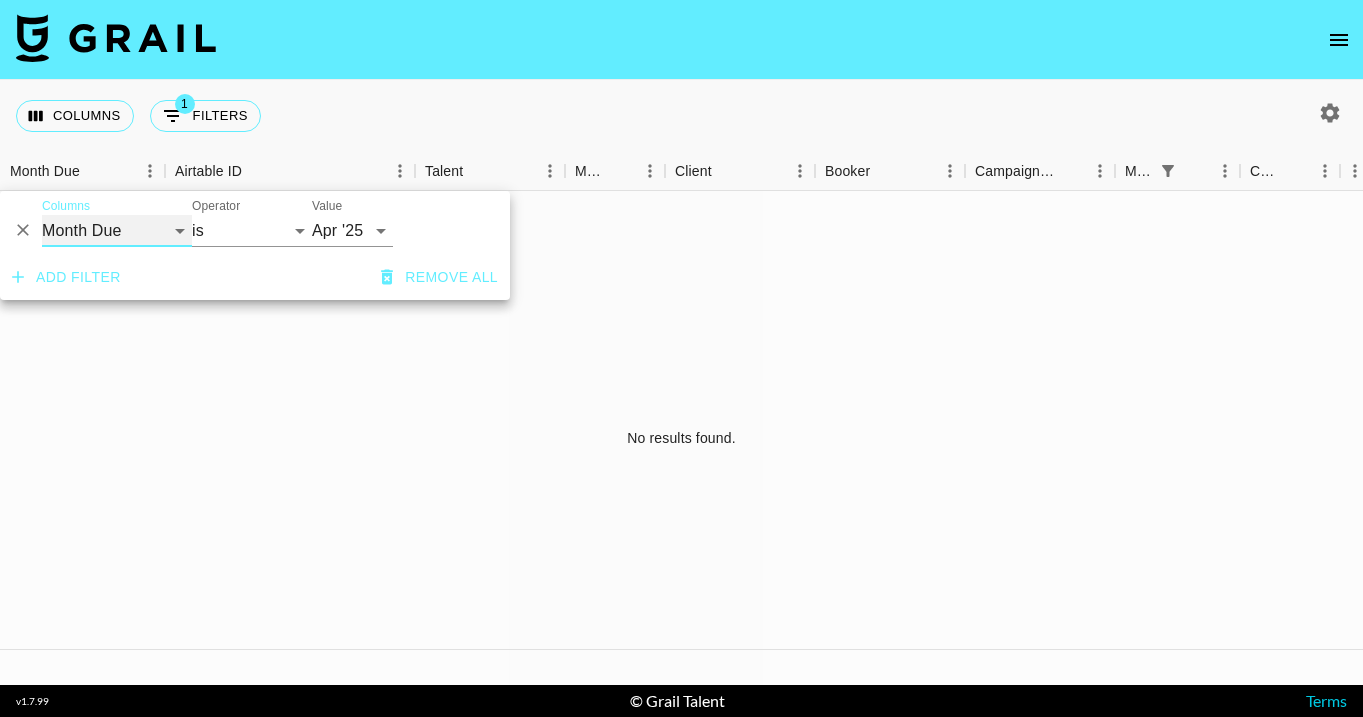 select on "managerIds" 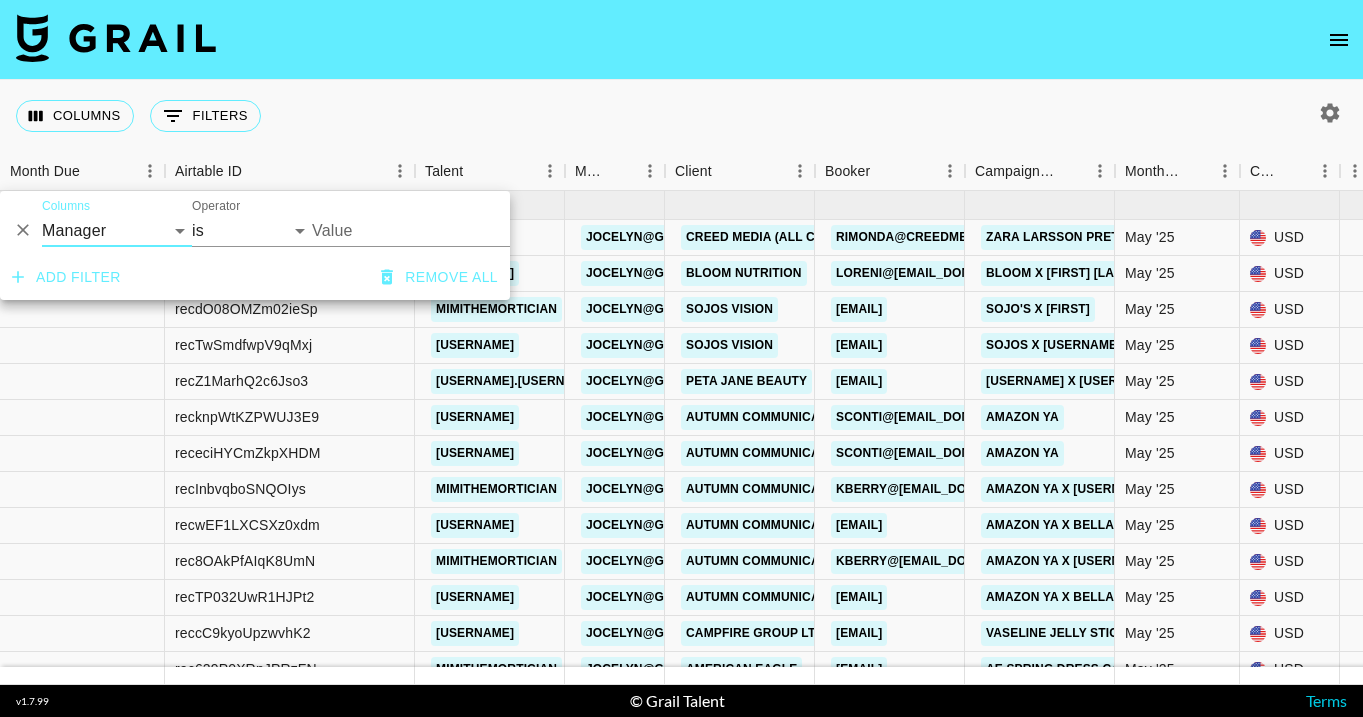 click on "Value" at bounding box center (447, 230) 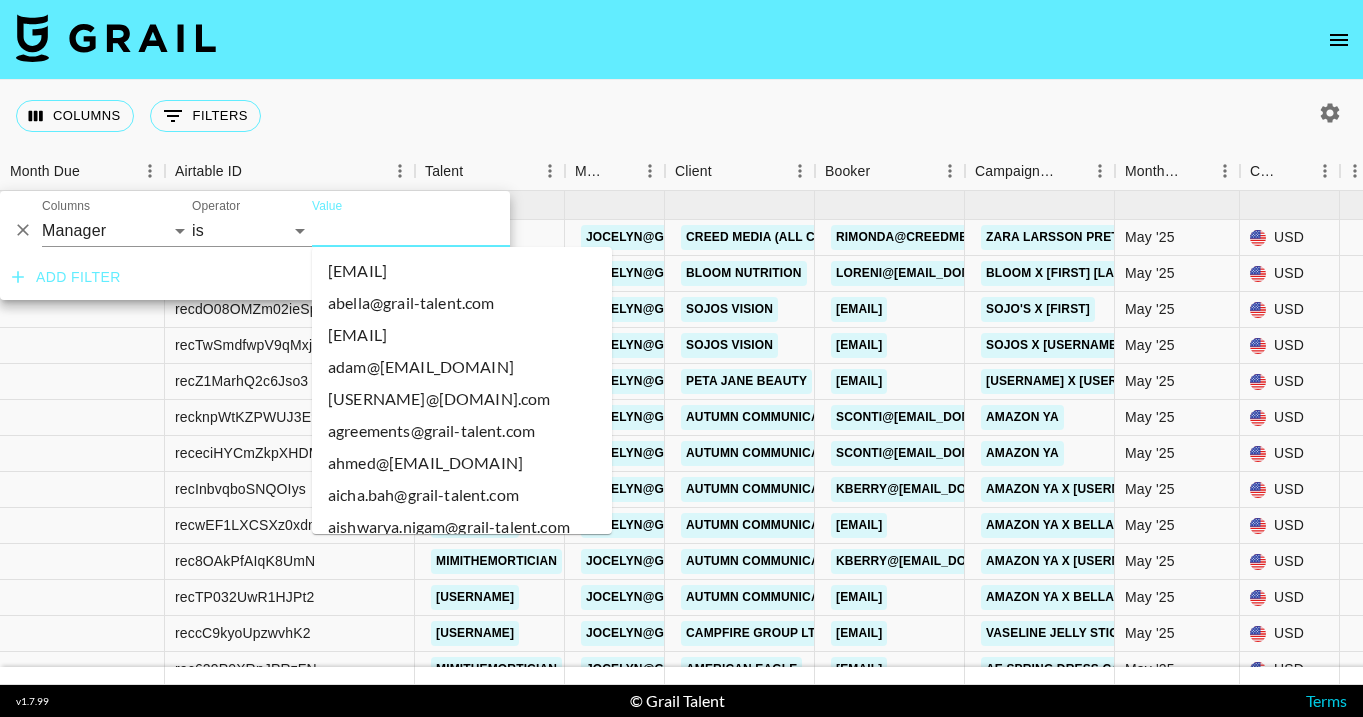 scroll, scrollTop: 519, scrollLeft: 0, axis: vertical 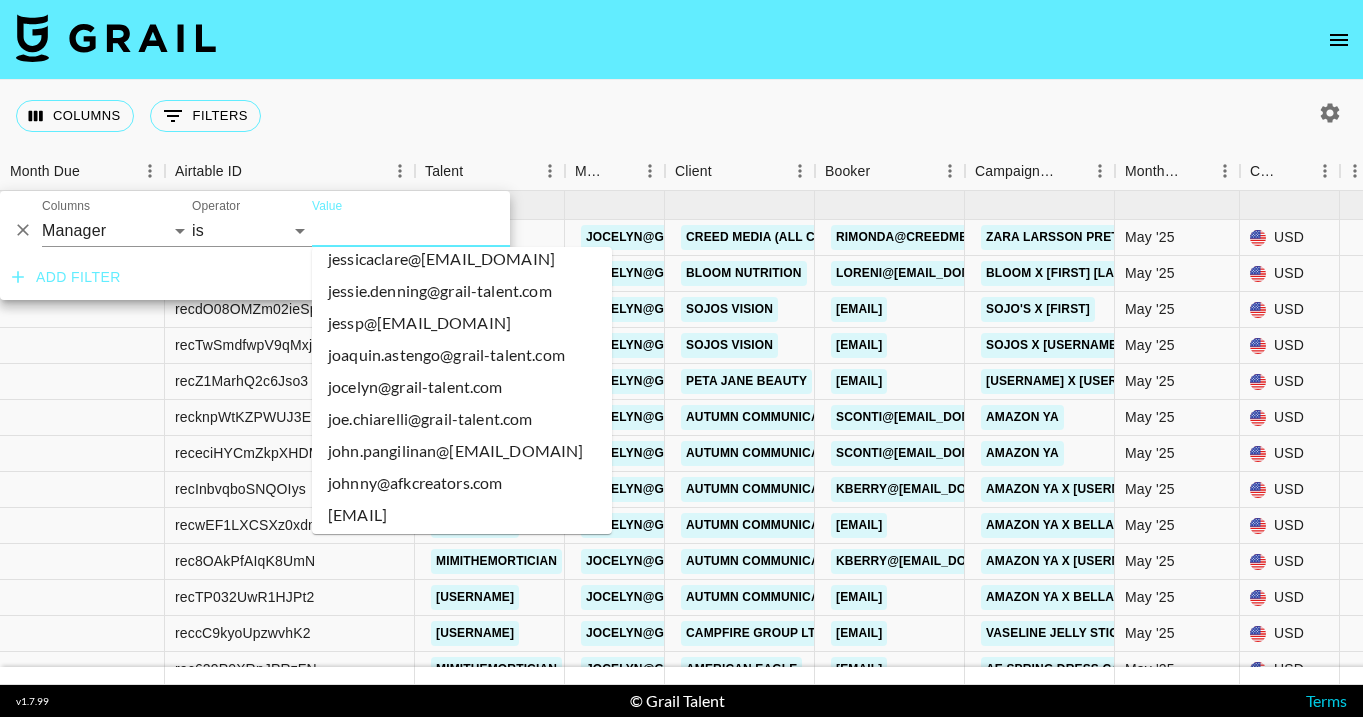 click on "jocelyn@grail-talent.com" at bounding box center (462, 387) 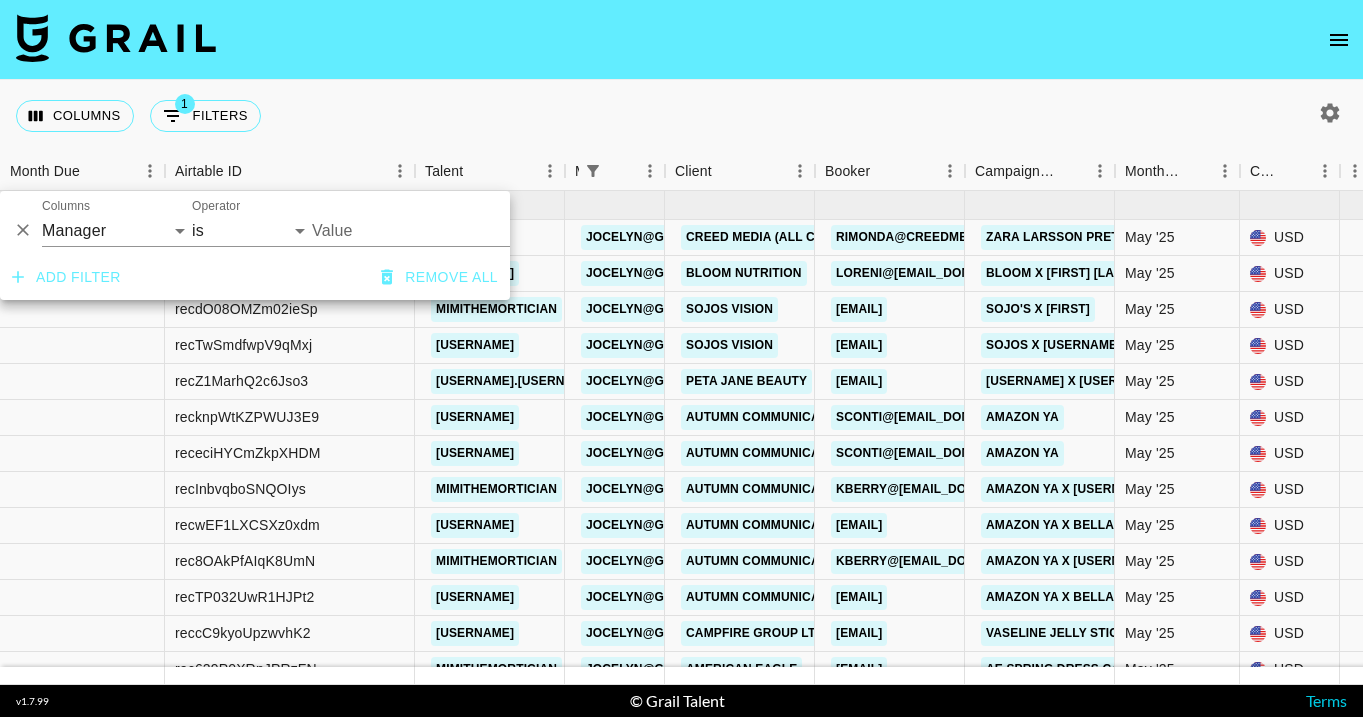 type on "jocelyn@grail-talent.com" 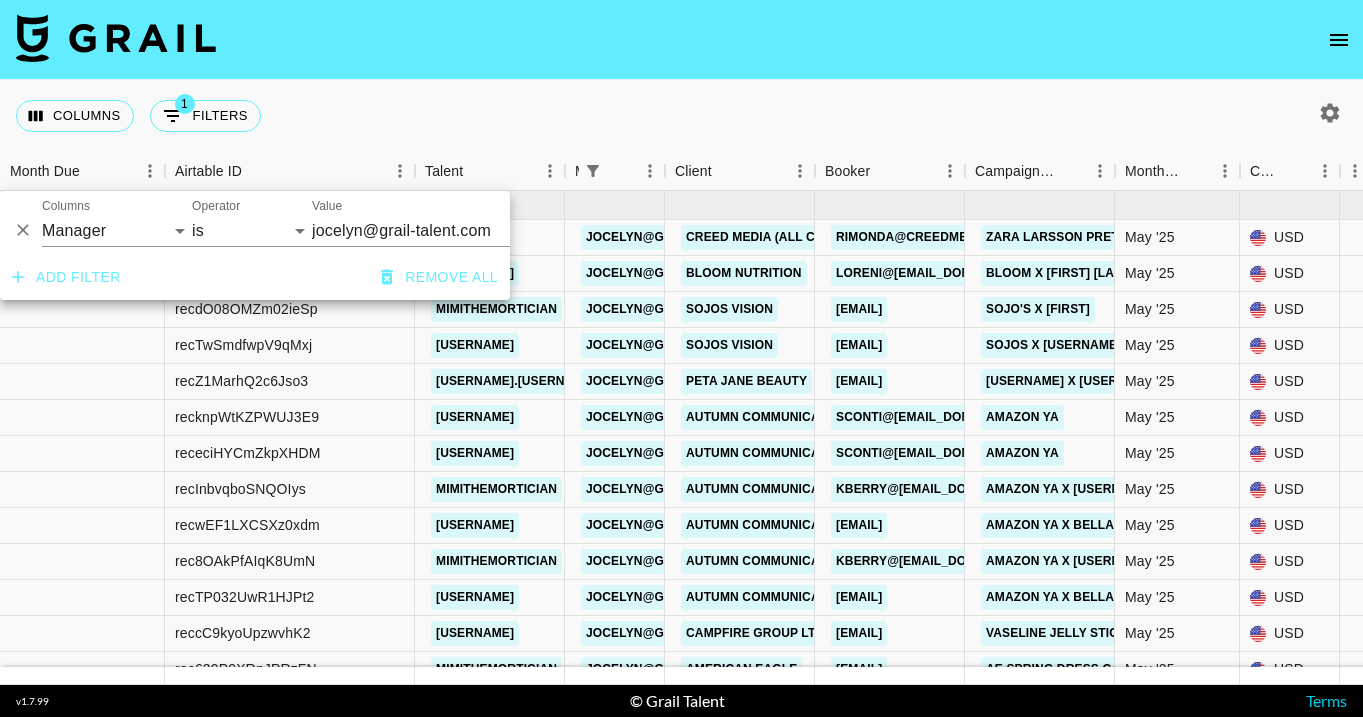 click on "Columns 1 Filters + Booking" at bounding box center [681, 116] 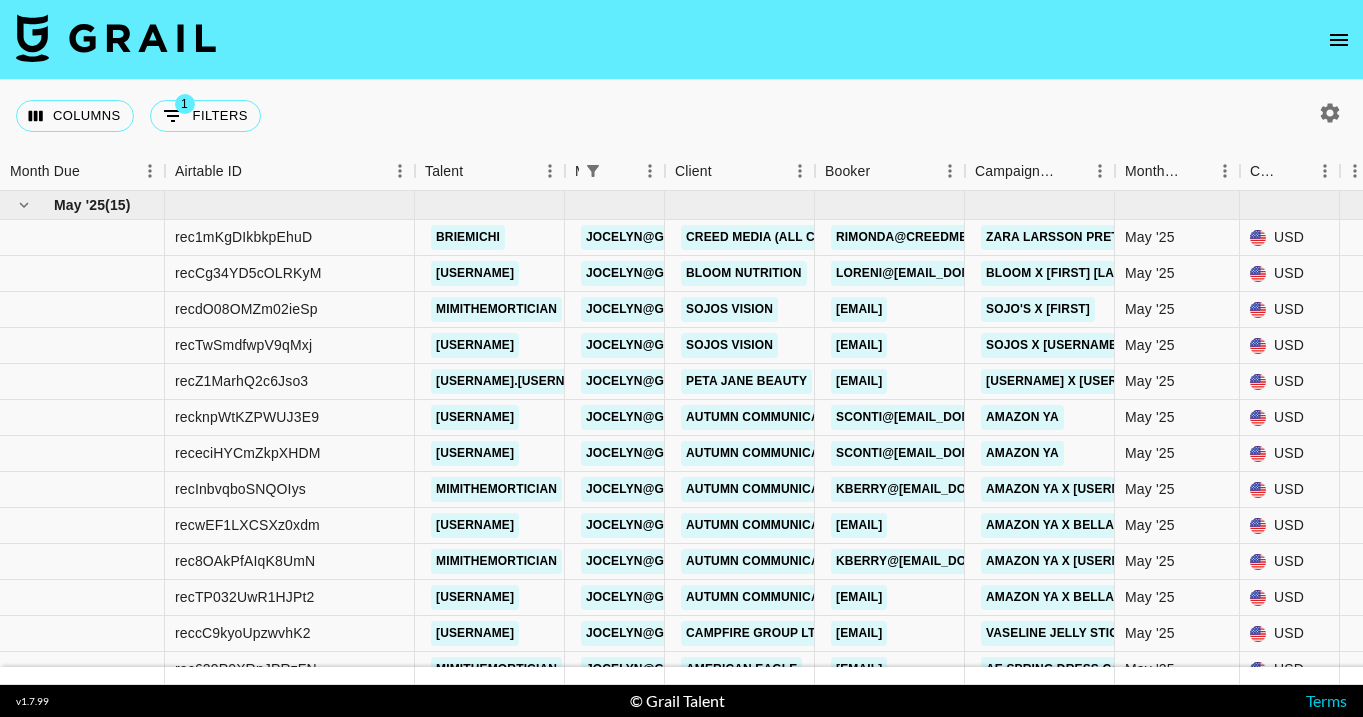 click on "Columns 1 Filters + Booking" at bounding box center [142, 116] 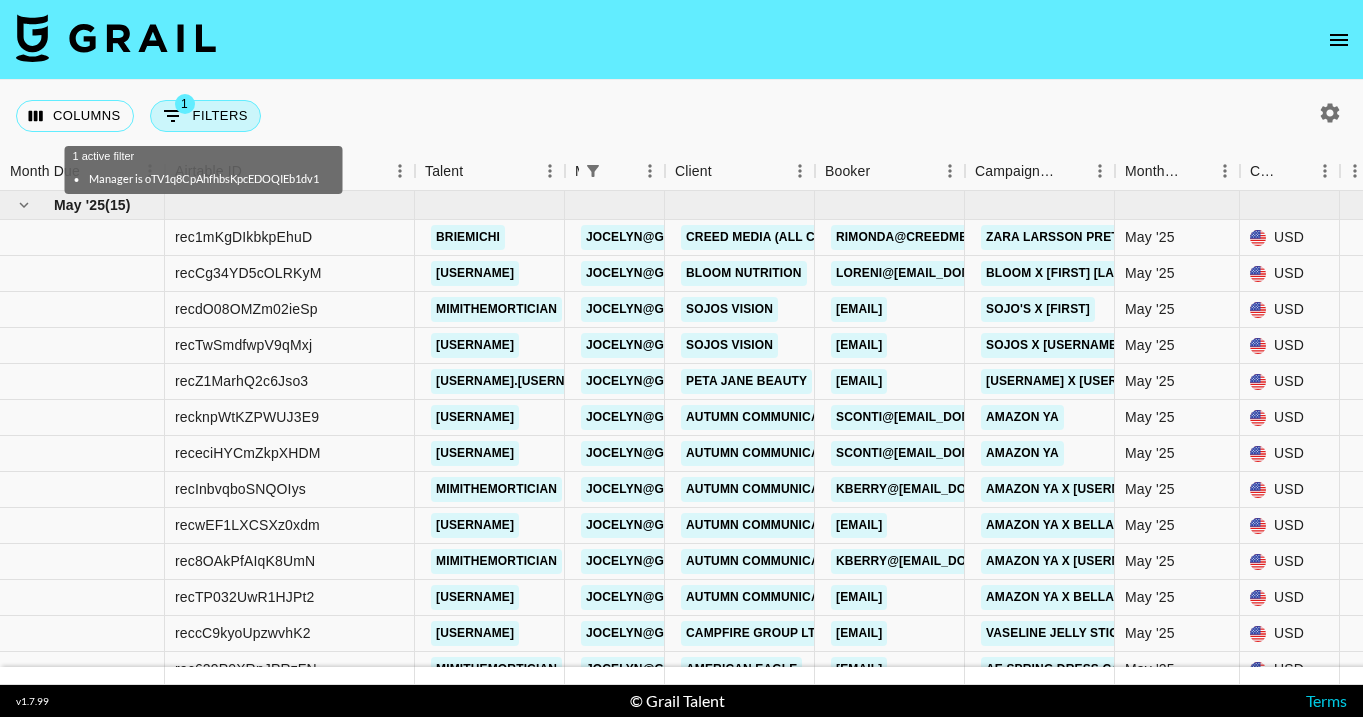 click 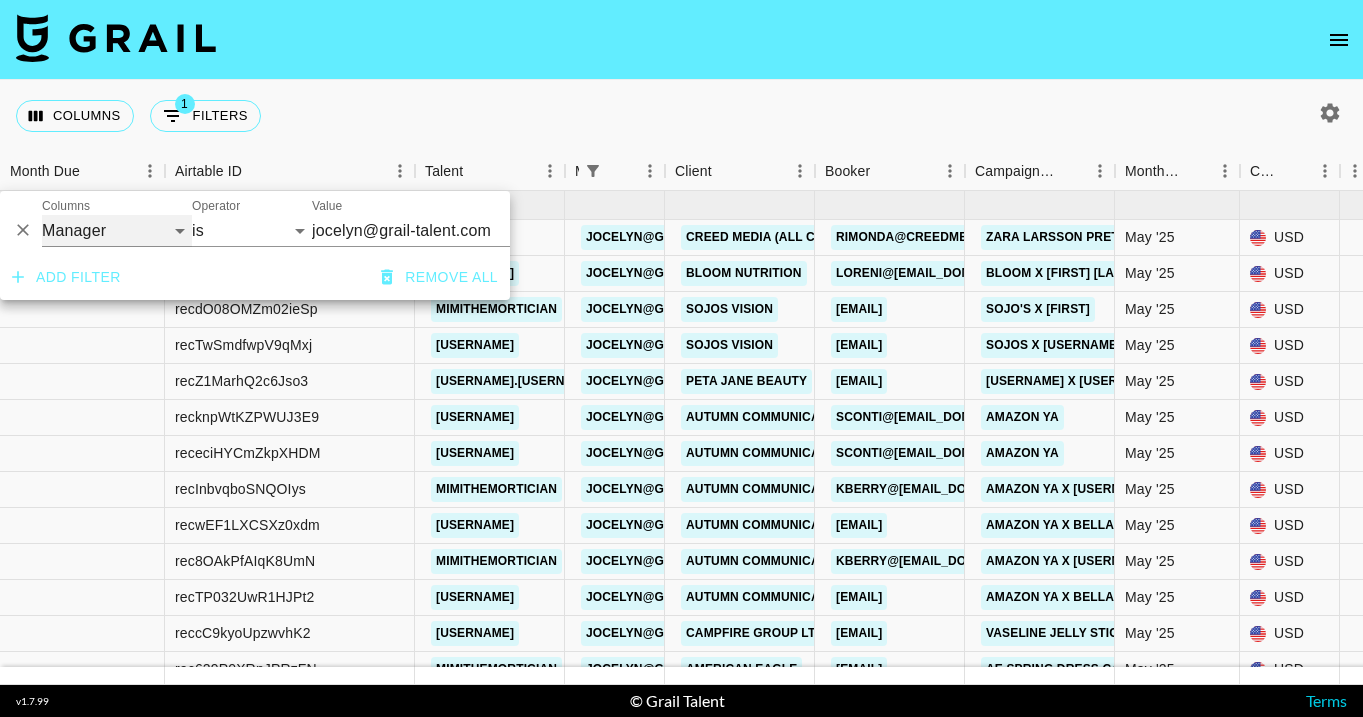 click on "Grail Platform ID Airtable ID Talent Manager Client Booker Campaign (Type) Date Created Created by Grail Team Month Due Currency Booking Price Creator Commmission Override External Commission Expenses: Remove Commission? Commission Status Video Link Boost Code Special Booking Type PO Number Invoice Notes Uniport Contact Email Contract File Payment Sent Payment Sent Date Invoice Link" at bounding box center [117, 231] 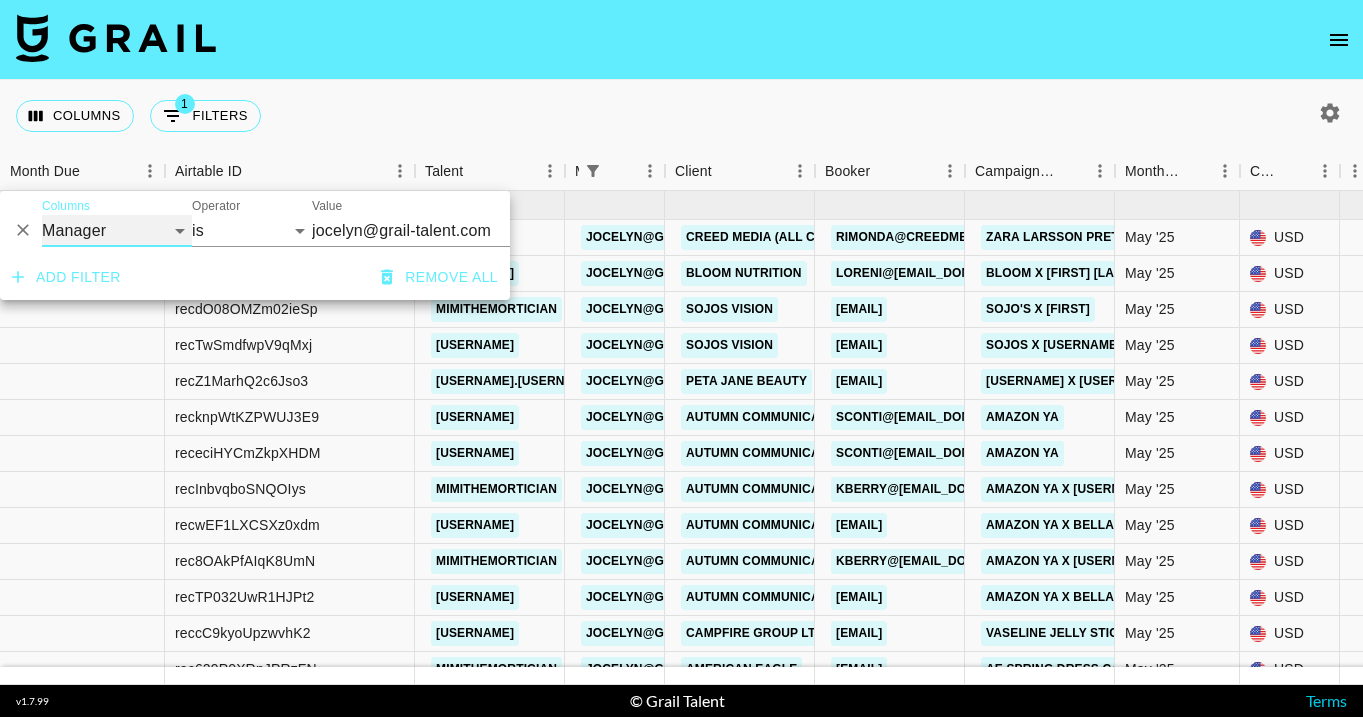 select on "monthDue2" 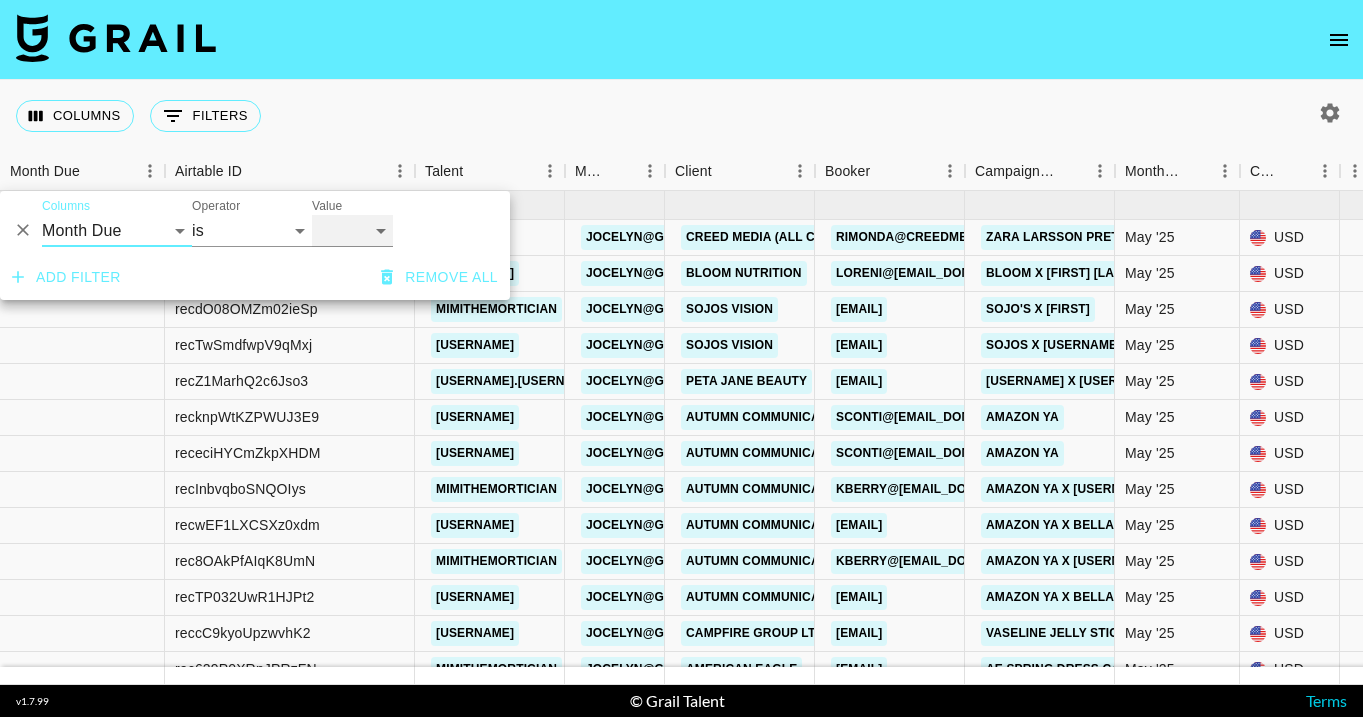 click on "Aug '26 Jul '26 Jun '26 May '26 Apr '26 Mar '26 Feb '26 Jan '26 Dec '25 Nov '25 Oct '25 Sep '25 Aug '25 Jul '25 Jun '25 May '25 Apr '25 Mar '25 Feb '25 Jan '25 Dec '24 Nov '24 Oct '24 Sep '24 Aug '24" at bounding box center [352, 231] 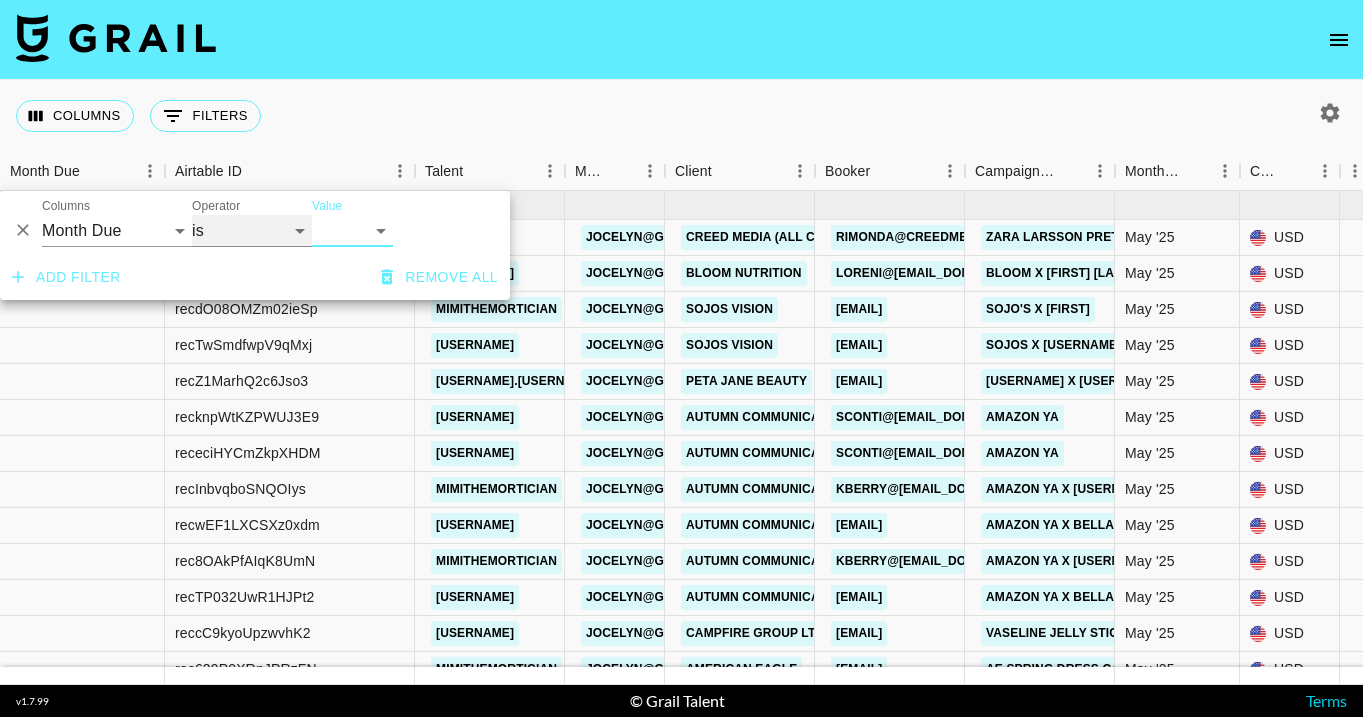 click on "is is not is any of" at bounding box center [252, 231] 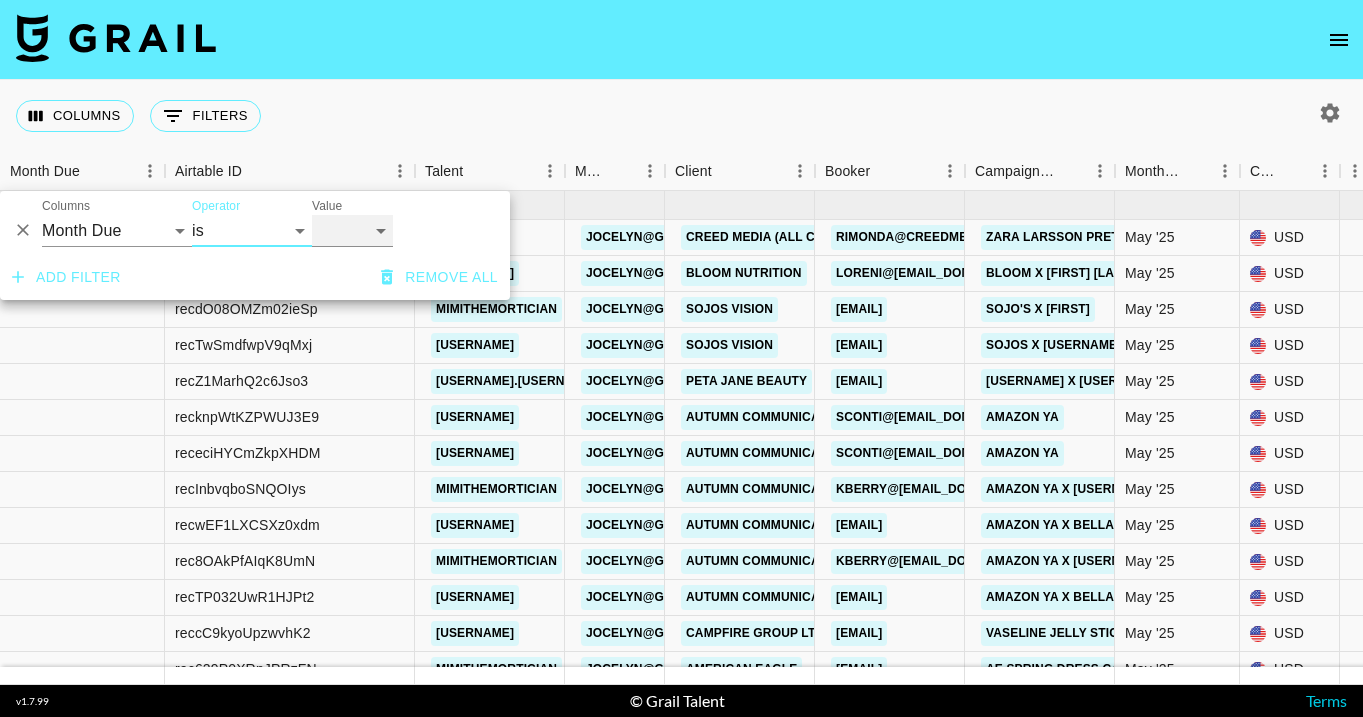 click on "Aug '26 Jul '26 Jun '26 May '26 Apr '26 Mar '26 Feb '26 Jan '26 Dec '25 Nov '25 Oct '25 Sep '25 Aug '25 Jul '25 Jun '25 May '25 Apr '25 Mar '25 Feb '25 Jan '25 Dec '24 Nov '24 Oct '24 Sep '24 Aug '24" at bounding box center (352, 231) 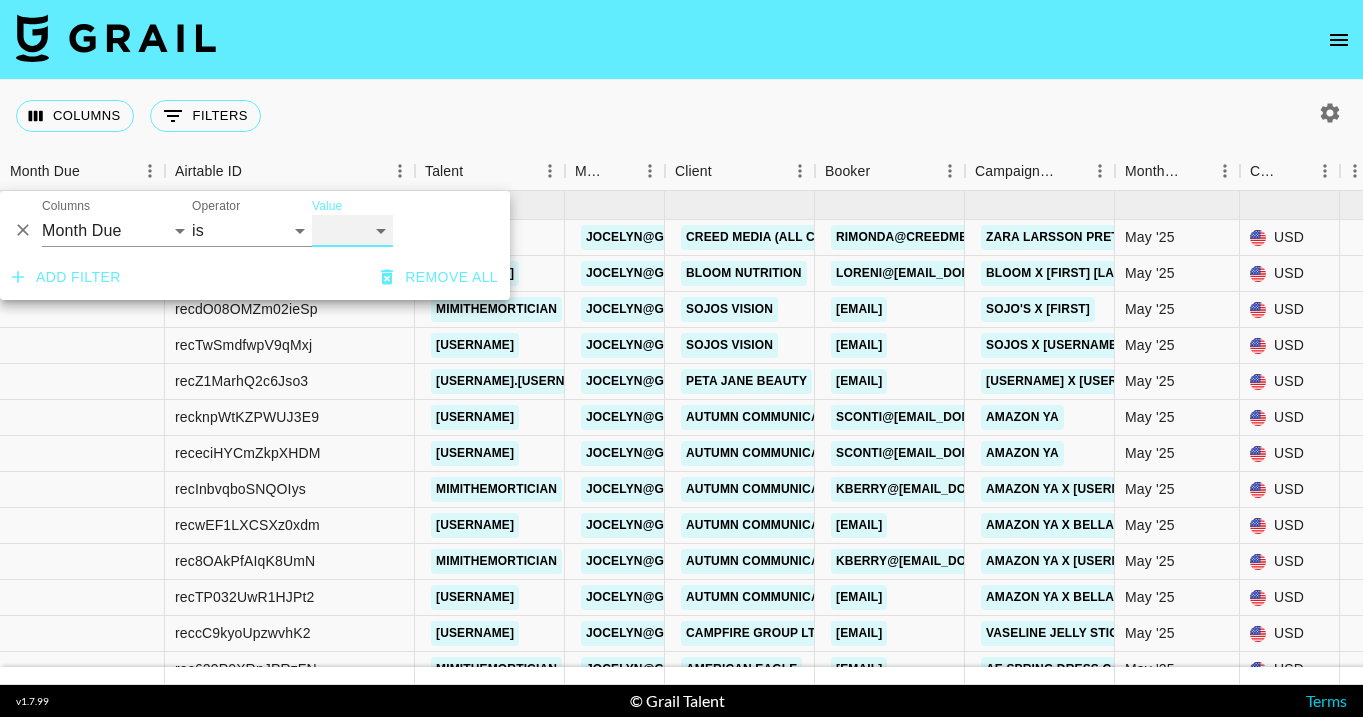 select on "Mar '25" 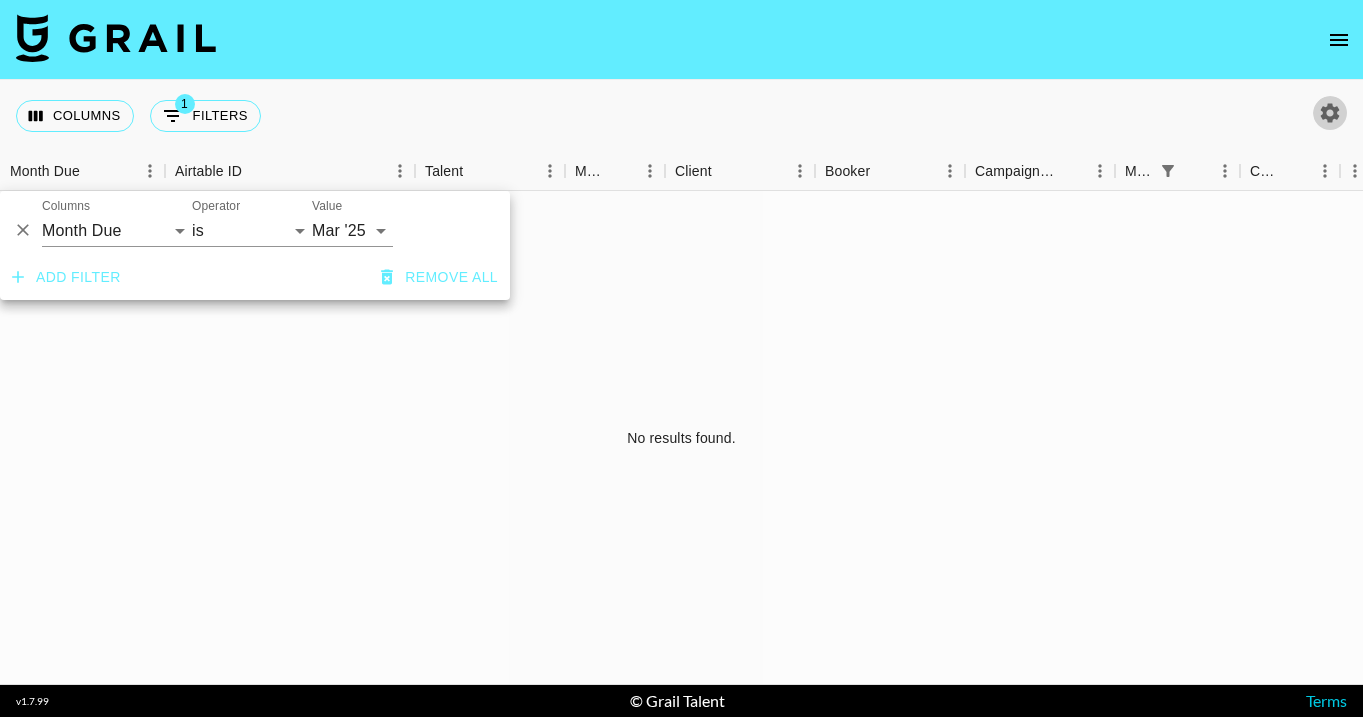 click 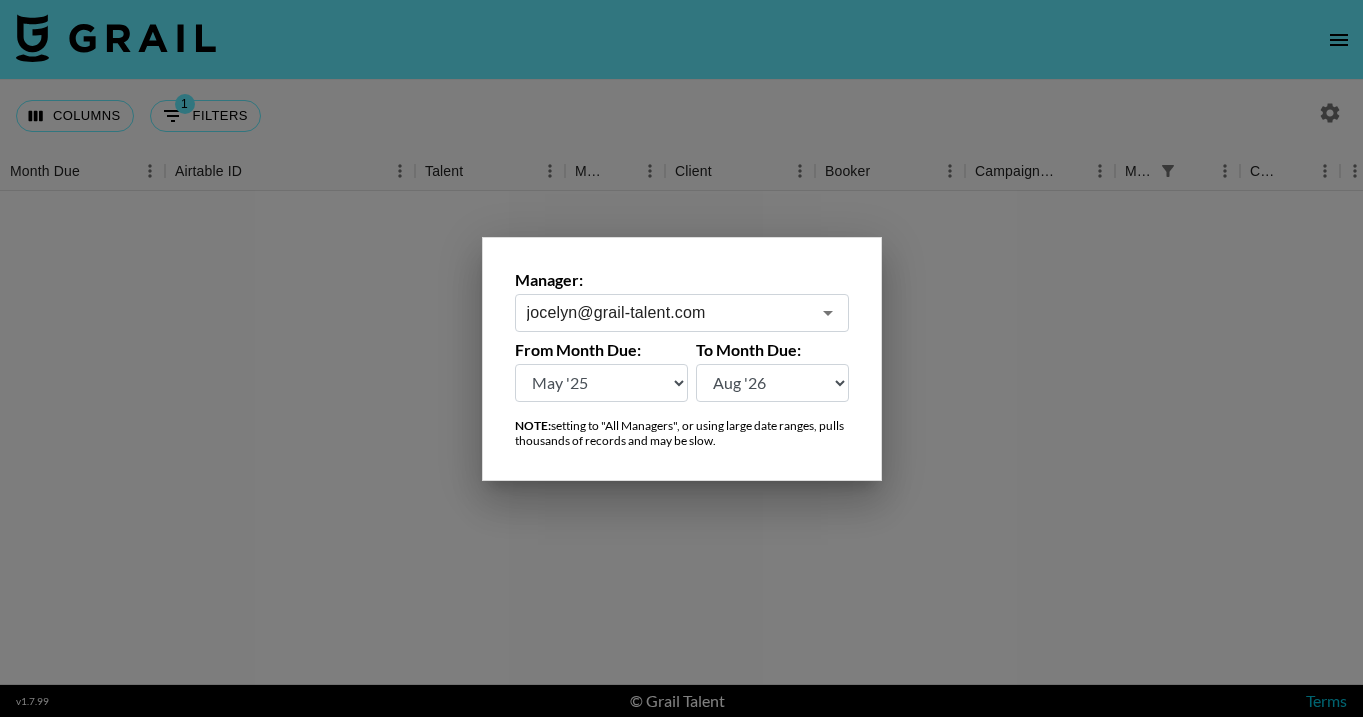 click on "jocelyn@grail-talent.com" at bounding box center [668, 312] 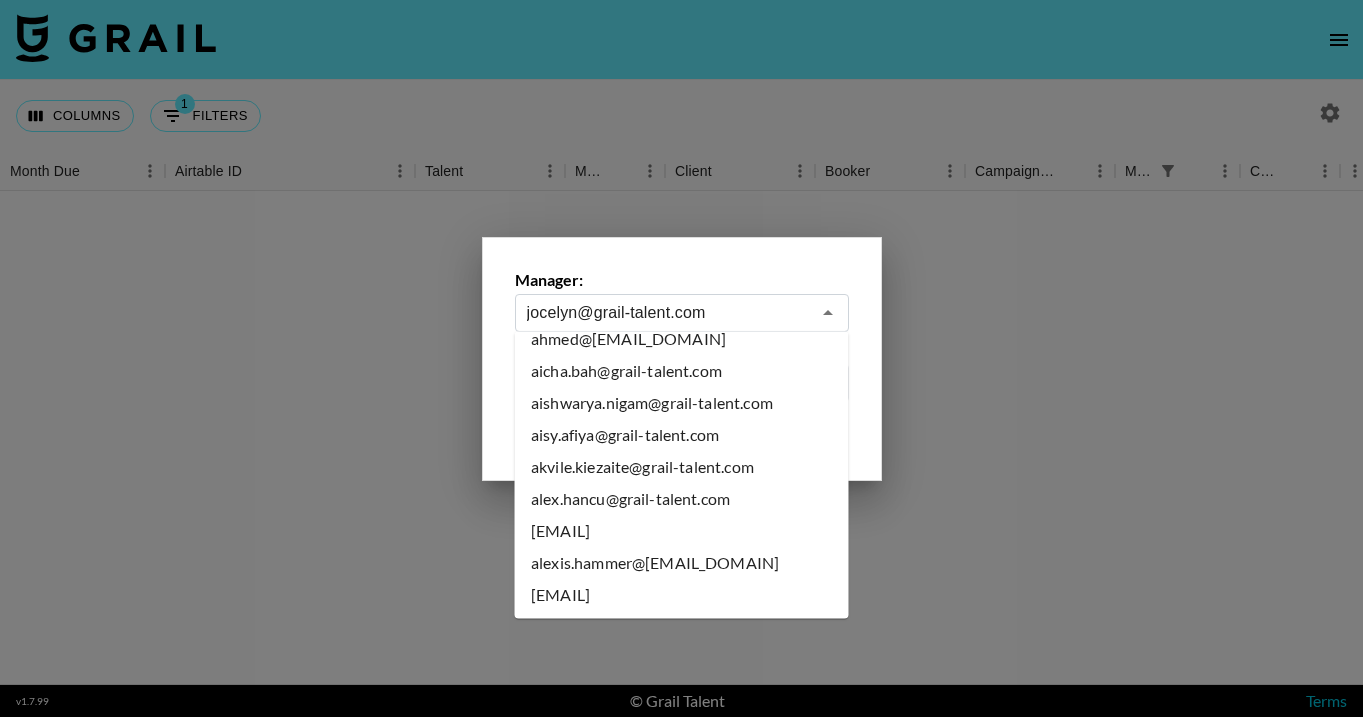 scroll, scrollTop: 0, scrollLeft: 0, axis: both 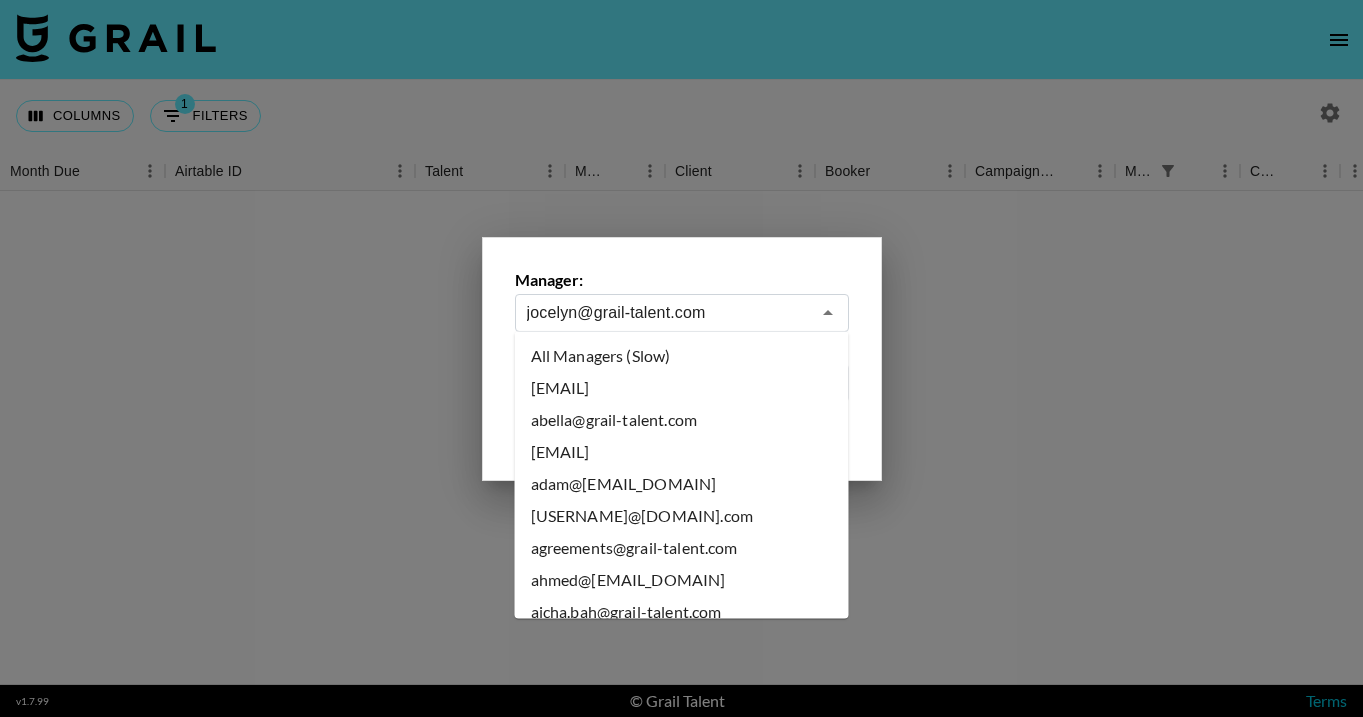 click on "All Managers (Slow)" at bounding box center [682, 356] 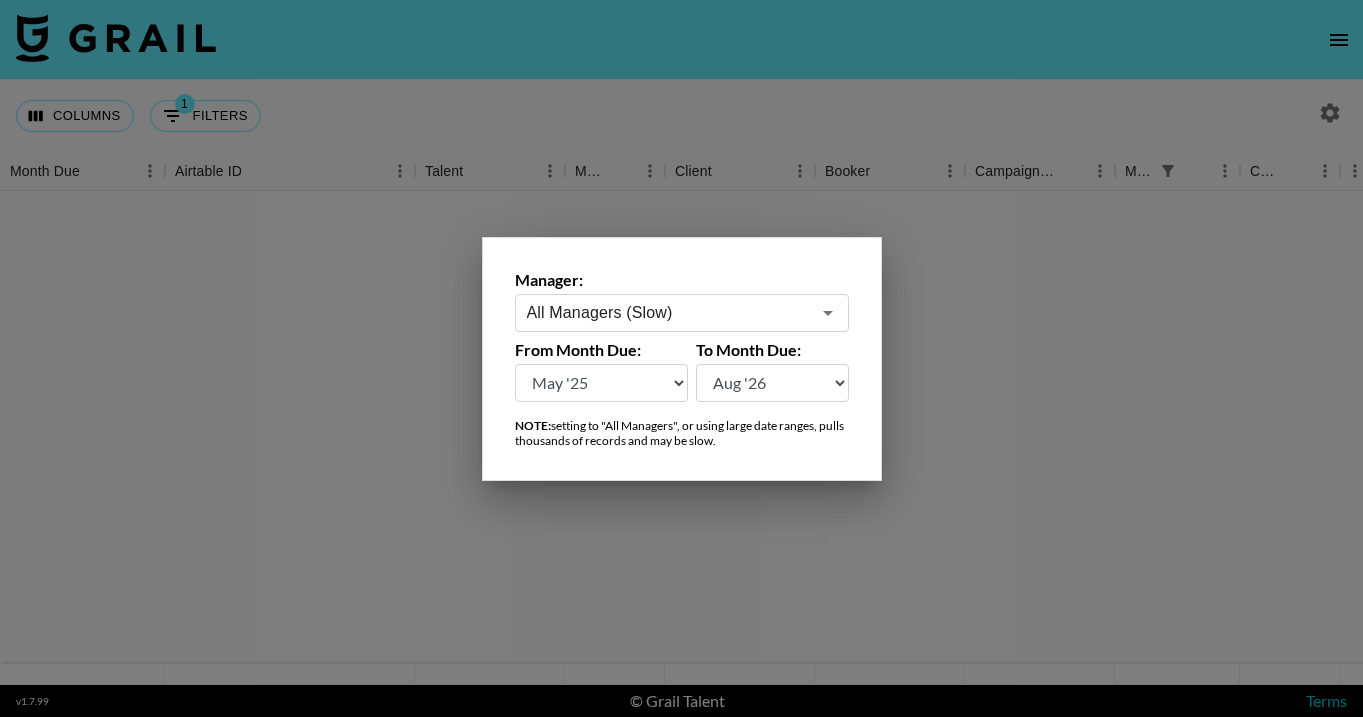 click at bounding box center [681, 358] 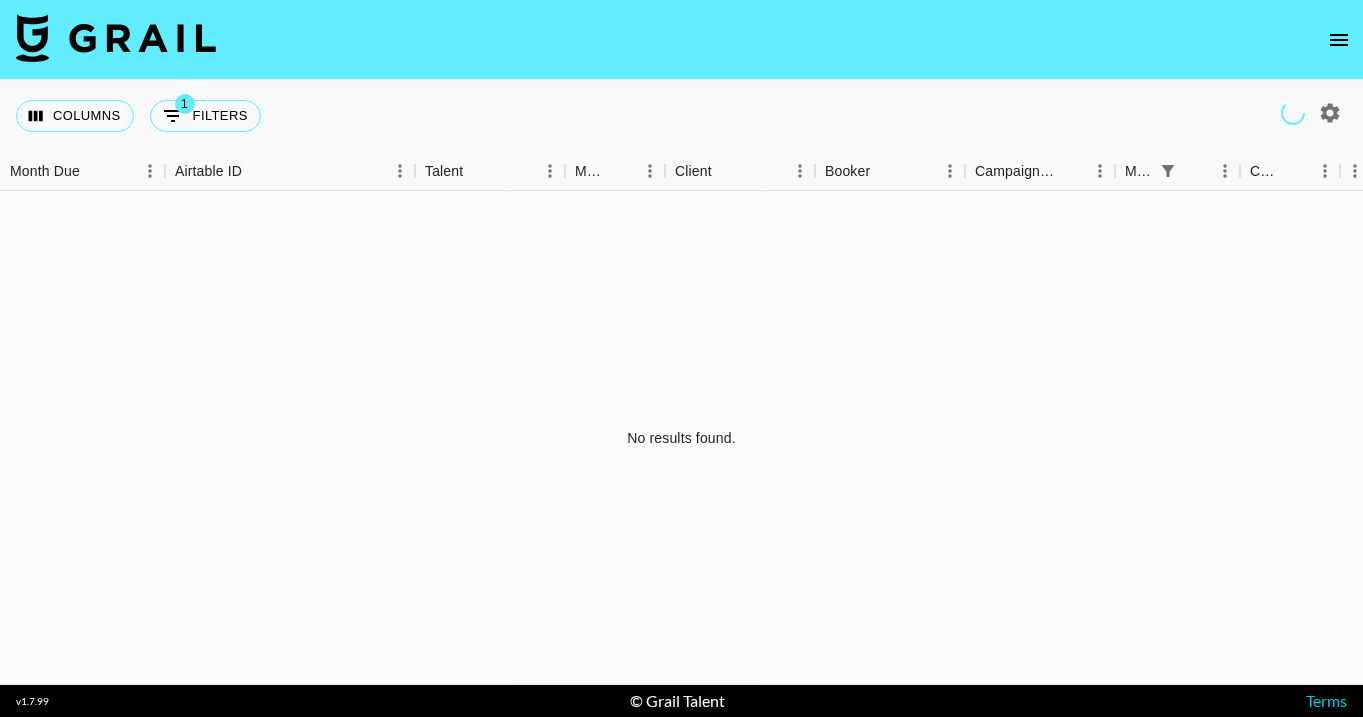 click on "No results found." at bounding box center (681, 438) 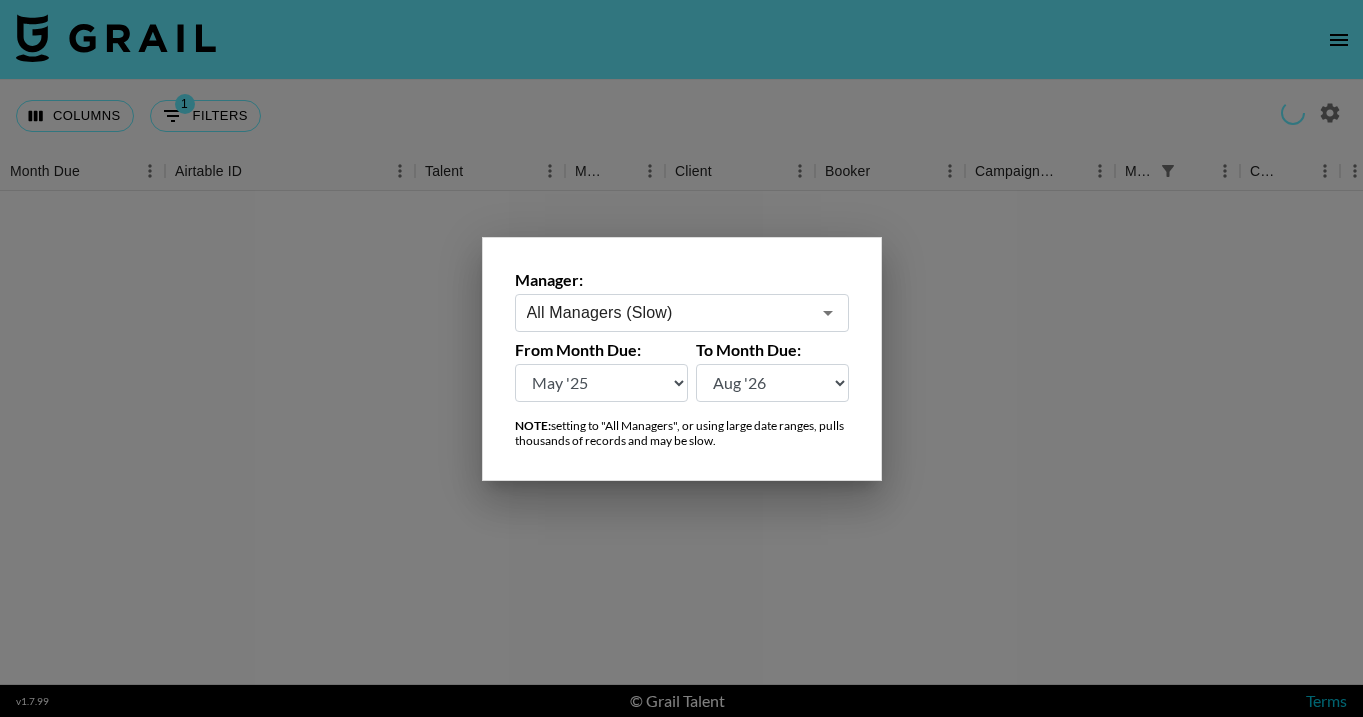 click at bounding box center (681, 358) 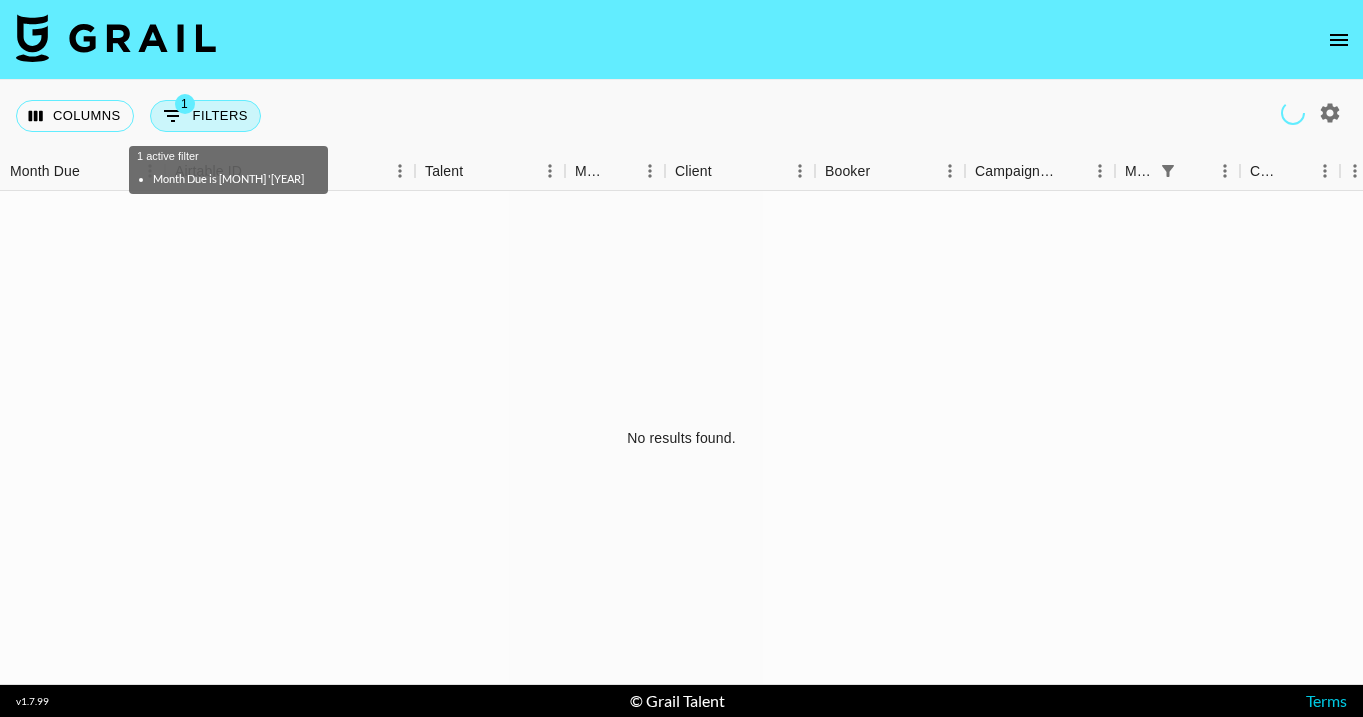 click on "1 Filters" at bounding box center (205, 116) 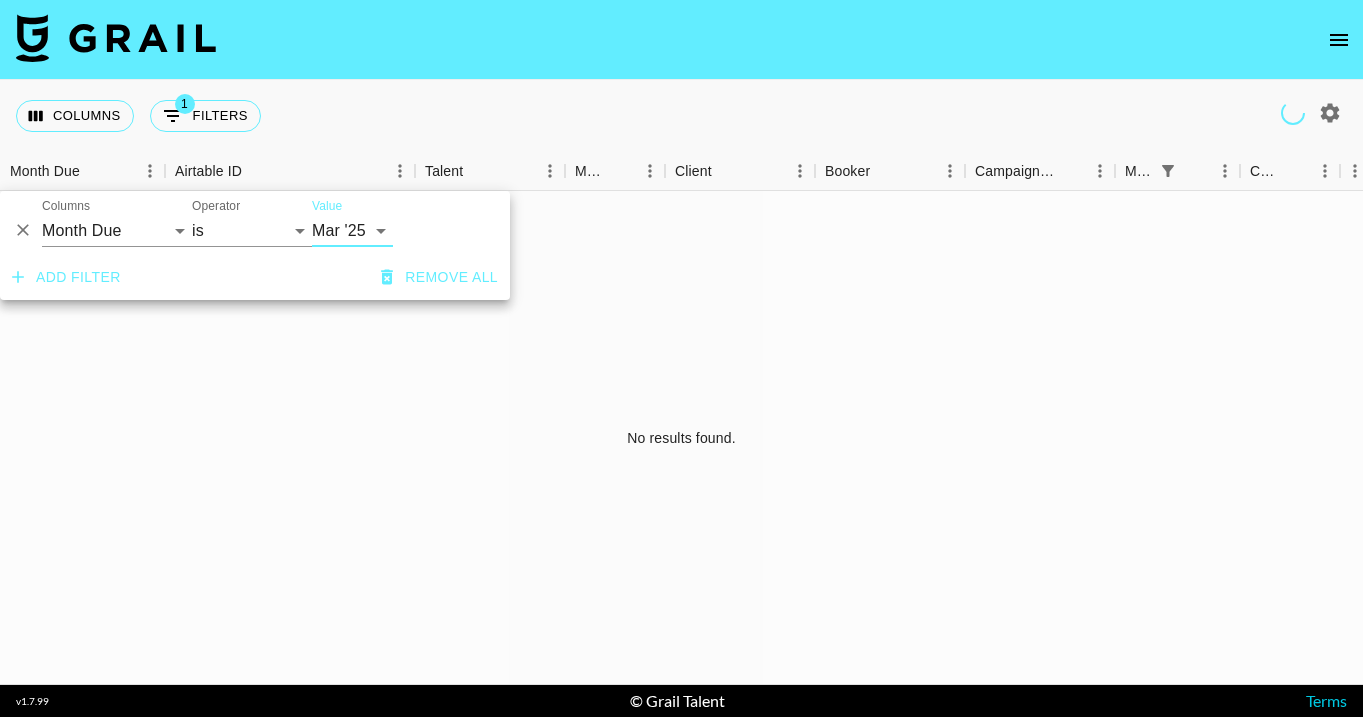 click on "Aug '26 Jul '26 Jun '26 May '26 Apr '26 Mar '26 Feb '26 Jan '26 Dec '25 Nov '25 Oct '25 Sep '25 Aug '25 Jul '25 Jun '25 May '25 Apr '25 Mar '25 Feb '25 Jan '25 Dec '24 Nov '24 Oct '24 Sep '24 Aug '24" at bounding box center [352, 231] 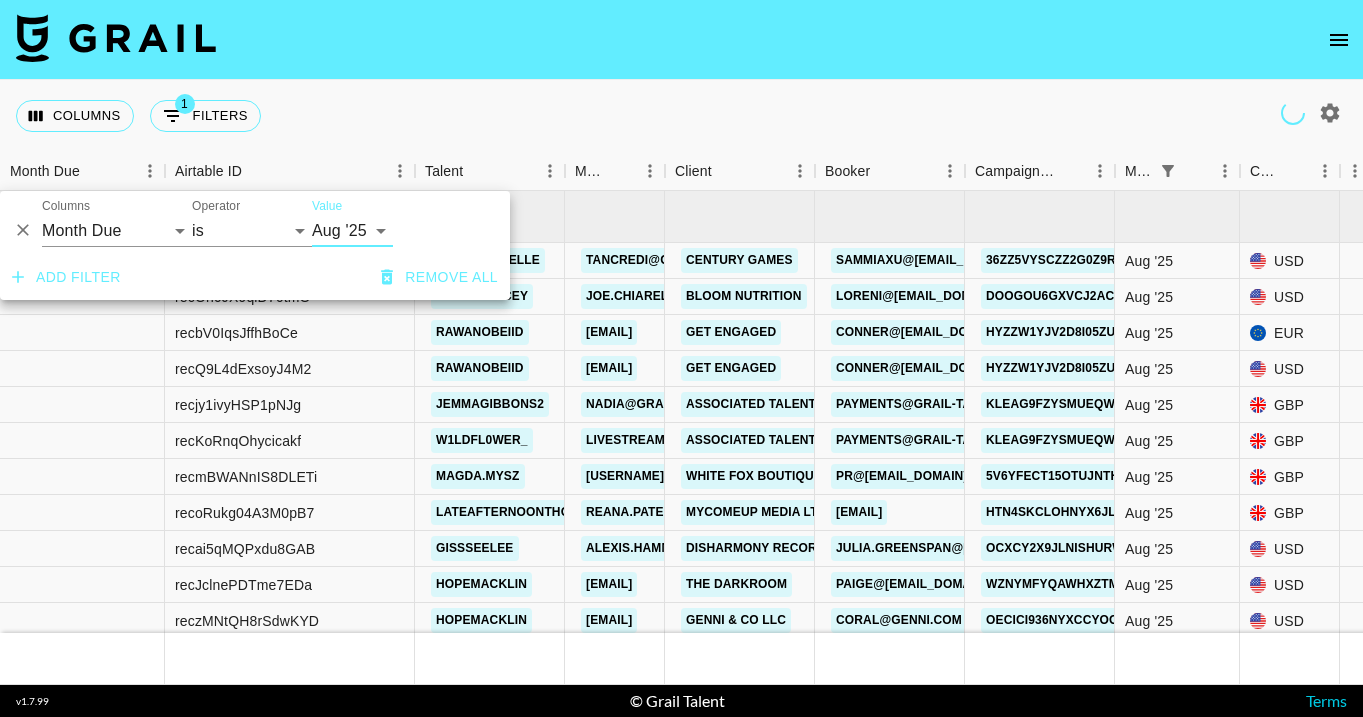click on "Columns 1 Filters + Booking" at bounding box center [681, 116] 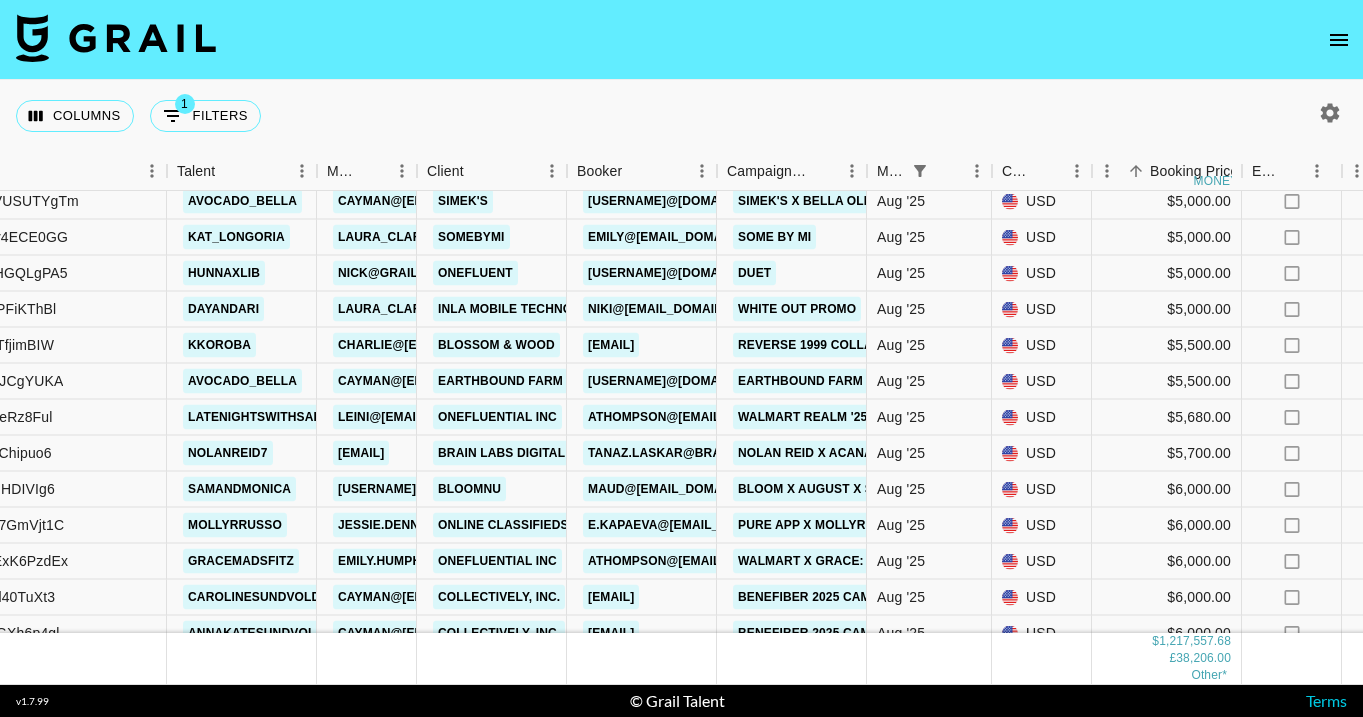 scroll, scrollTop: 24283, scrollLeft: 248, axis: both 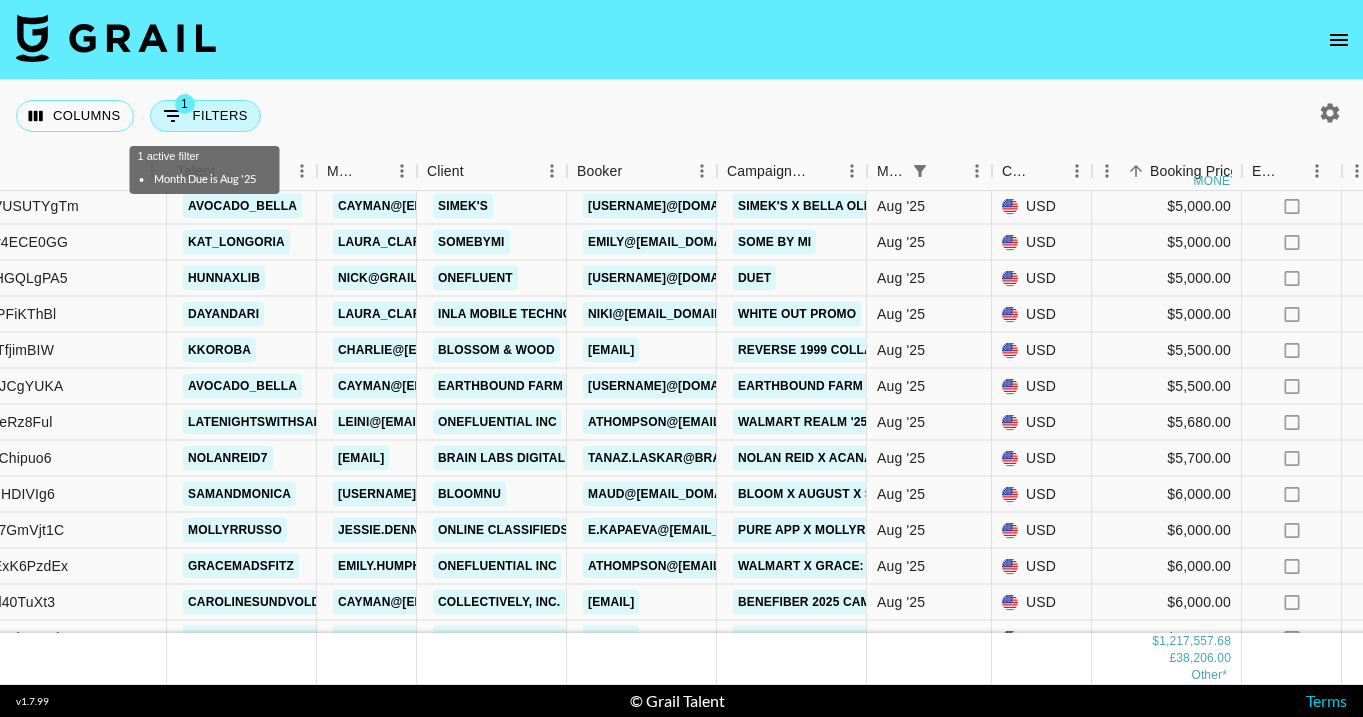 click on "1 Filters" at bounding box center [205, 116] 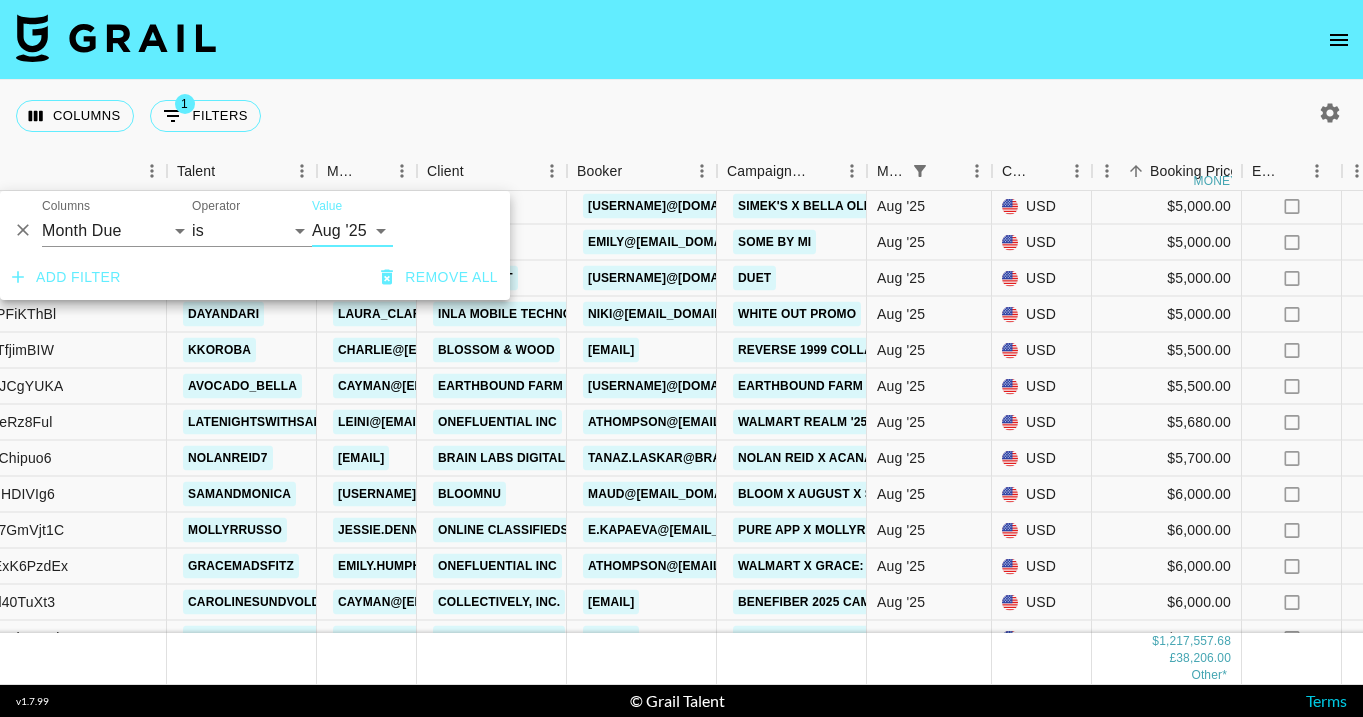 click on "Aug '26 Jul '26 Jun '26 May '26 Apr '26 Mar '26 Feb '26 Jan '26 Dec '25 Nov '25 Oct '25 Sep '25 Aug '25 Jul '25 Jun '25 May '25 Apr '25 Mar '25 Feb '25 Jan '25 Dec '24 Nov '24 Oct '24 Sep '24 Aug '24" at bounding box center [352, 231] 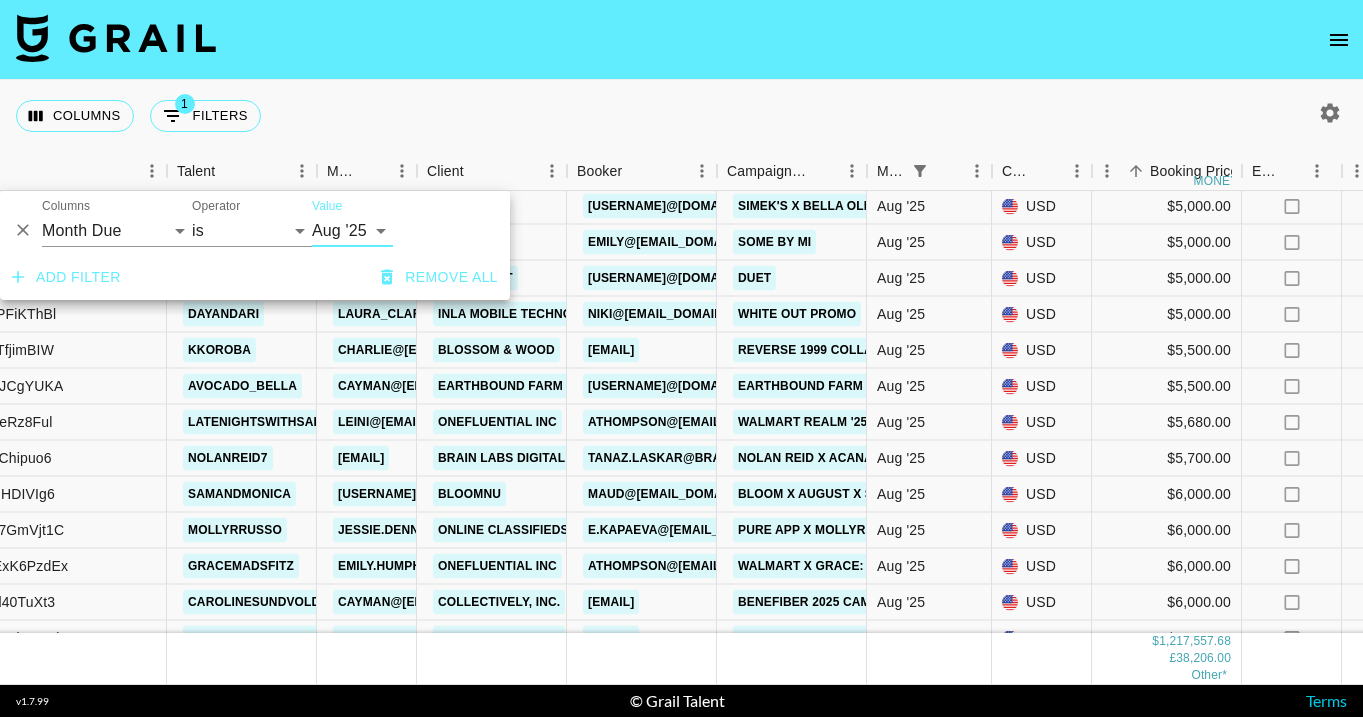 select on "Mar '25" 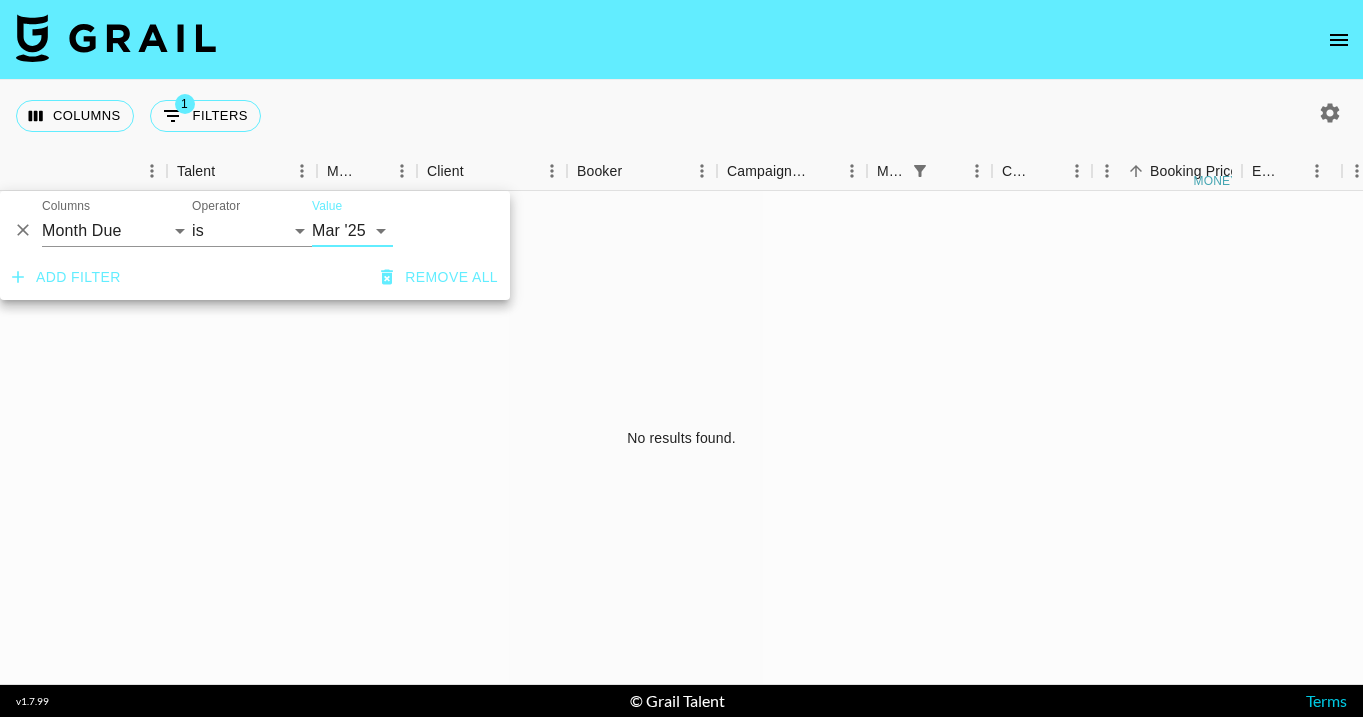 scroll, scrollTop: 0, scrollLeft: 248, axis: horizontal 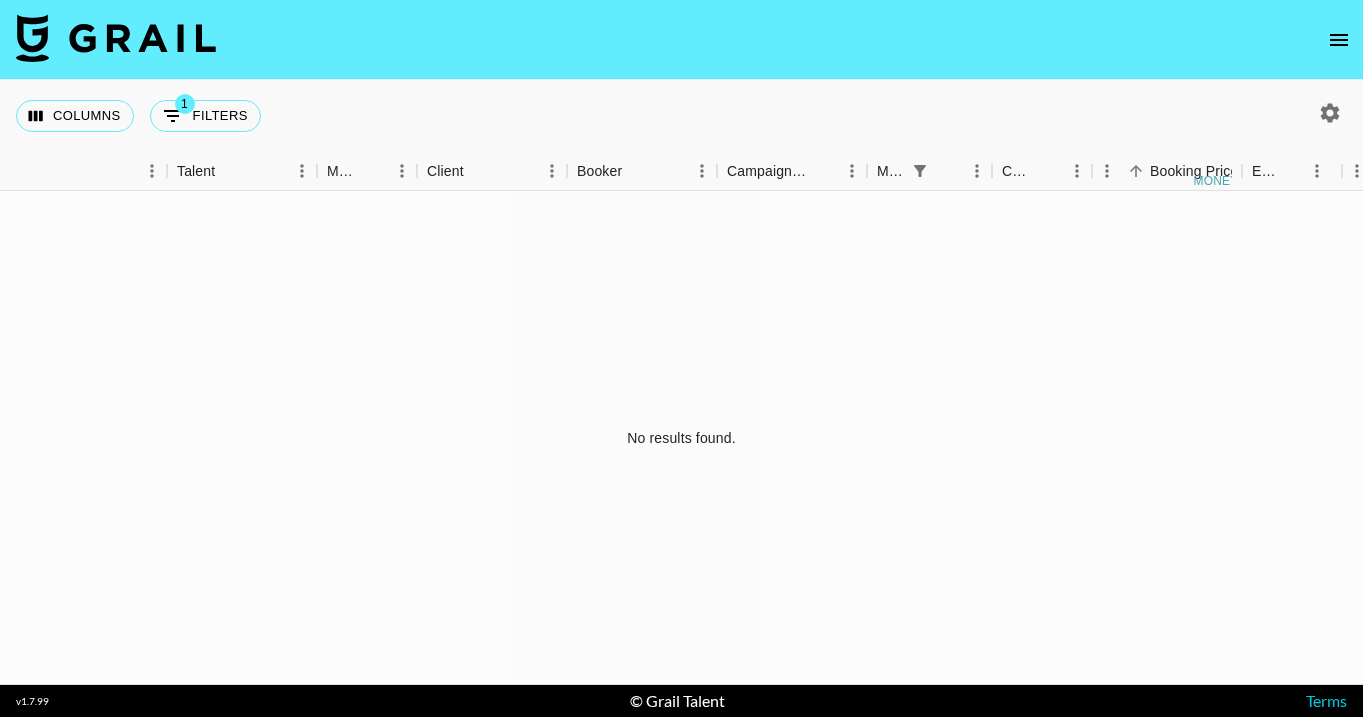 click 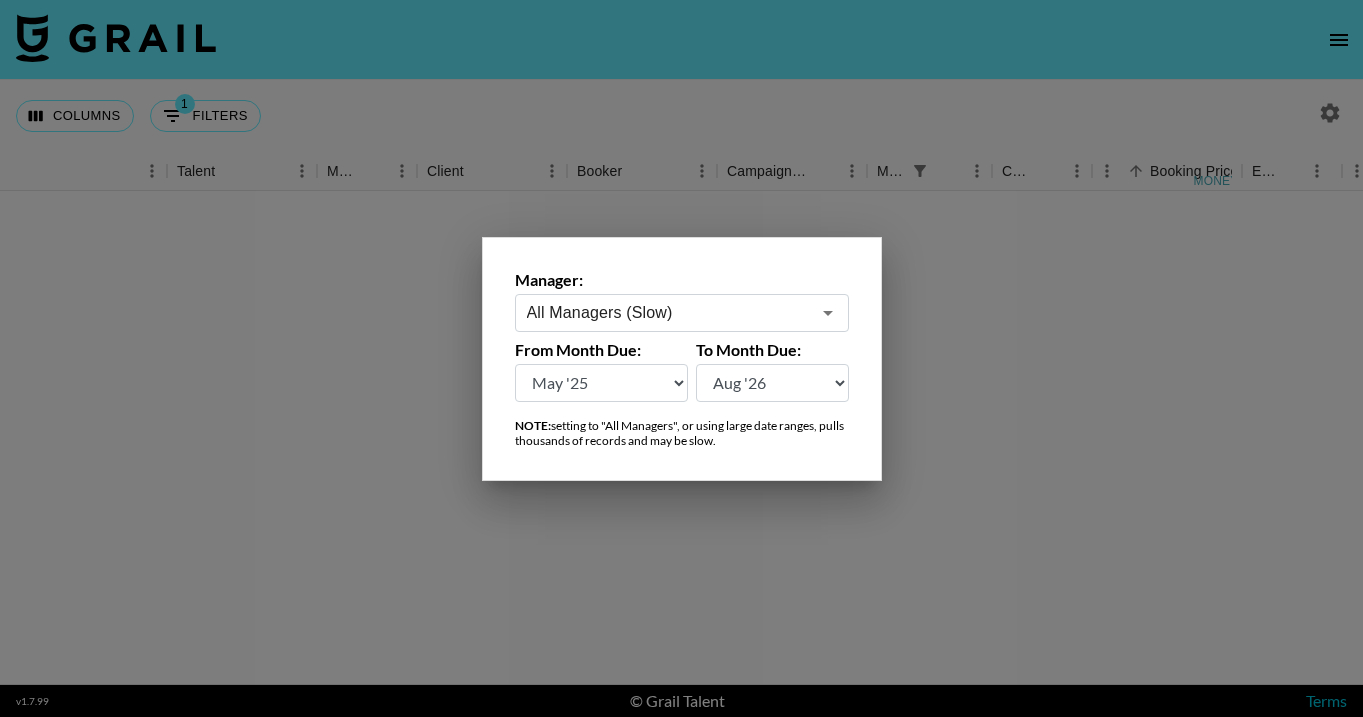 click at bounding box center [681, 358] 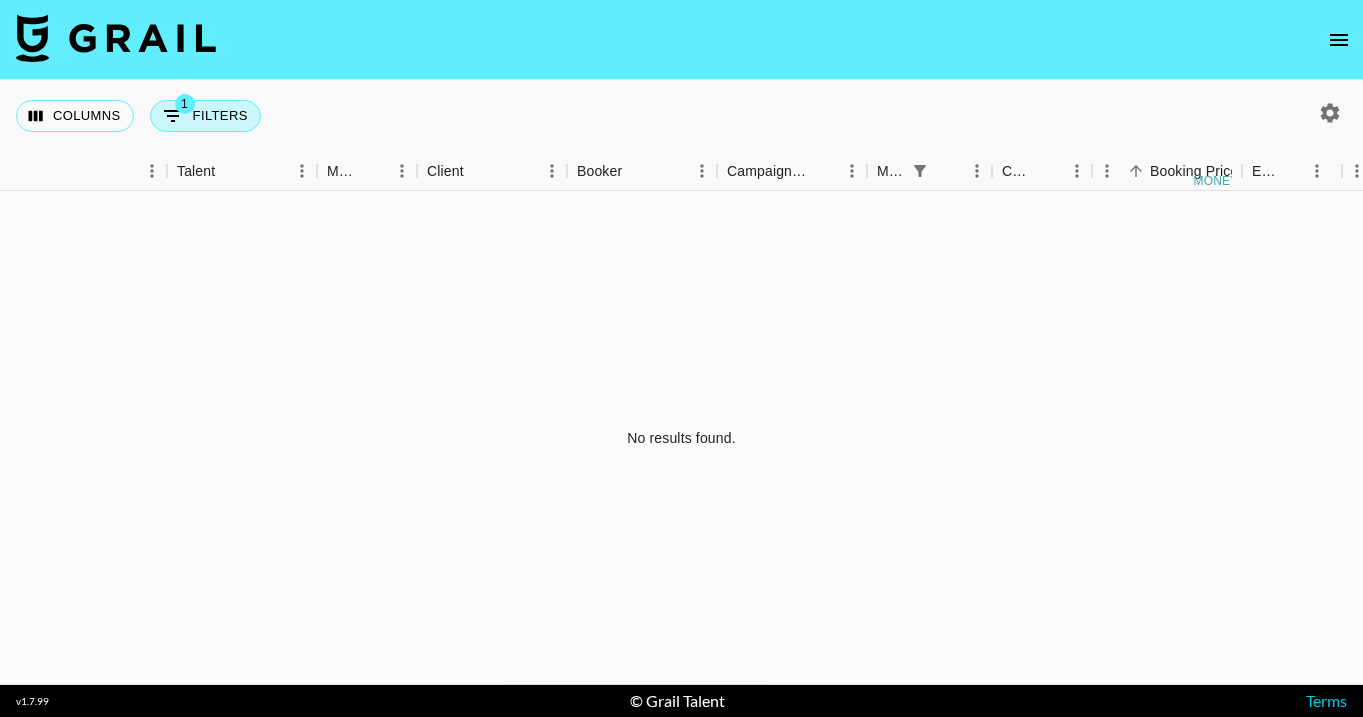 click on "1 Filters" at bounding box center [205, 116] 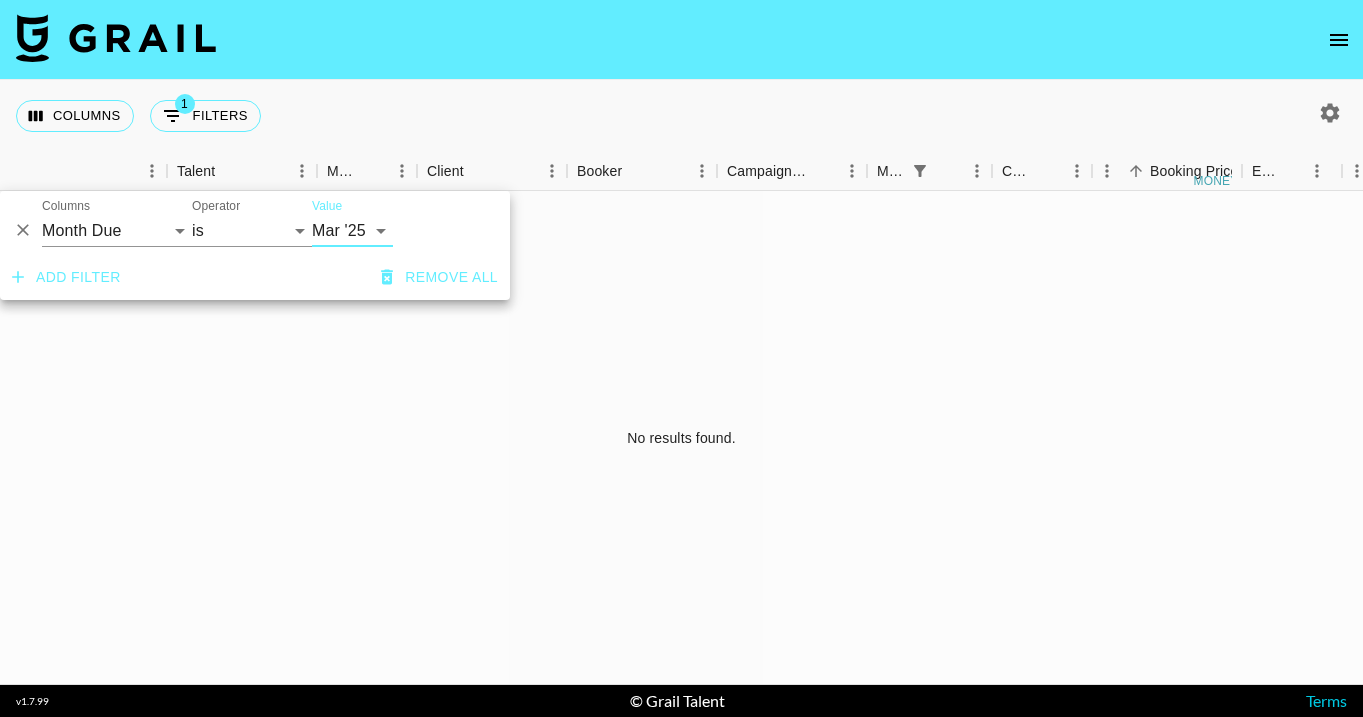 click on "Aug '26 Jul '26 Jun '26 May '26 Apr '26 Mar '26 Feb '26 Jan '26 Dec '25 Nov '25 Oct '25 Sep '25 Aug '25 Jul '25 Jun '25 May '25 Apr '25 Mar '25 Feb '25 Jan '25 Dec '24 Nov '24 Oct '24 Sep '24 Aug '24" at bounding box center (352, 231) 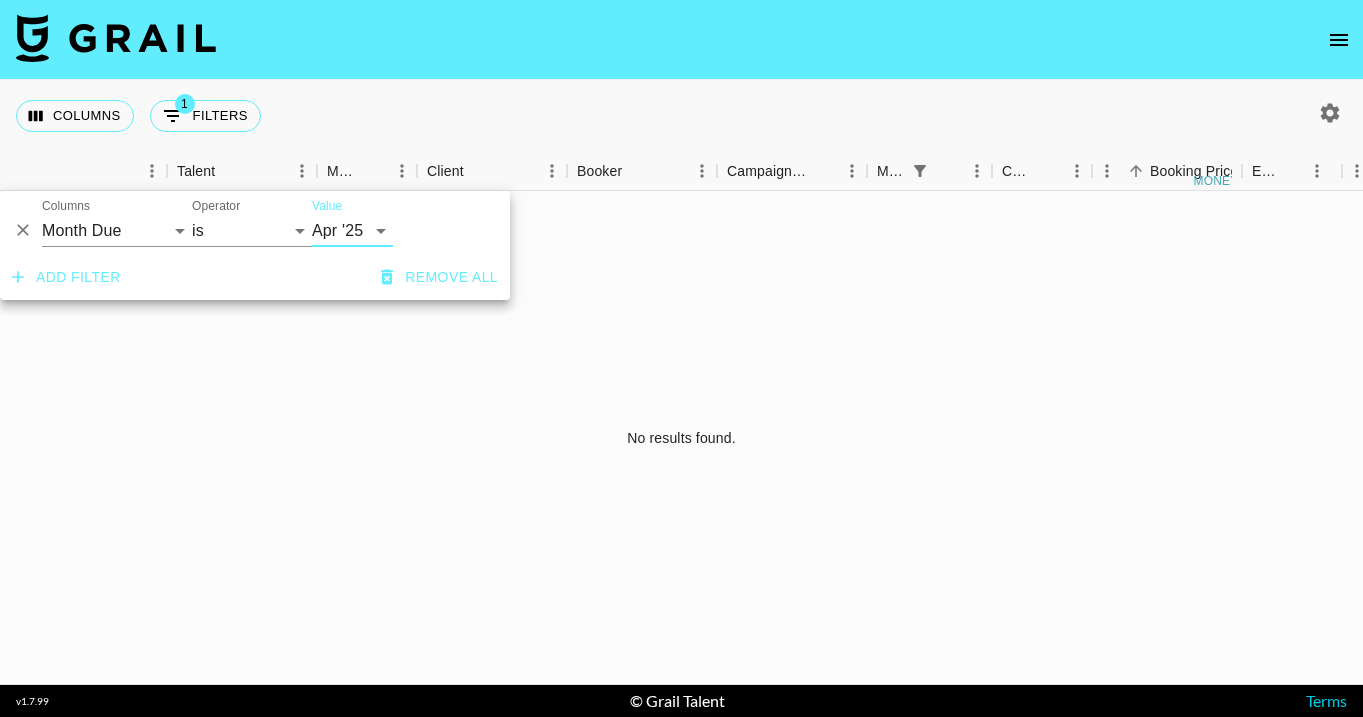click on "Aug '26 Jul '26 Jun '26 May '26 Apr '26 Mar '26 Feb '26 Jan '26 Dec '25 Nov '25 Oct '25 Sep '25 Aug '25 Jul '25 Jun '25 May '25 Apr '25 Mar '25 Feb '25 Jan '25 Dec '24 Nov '24 Oct '24 Sep '24 Aug '24" at bounding box center (352, 231) 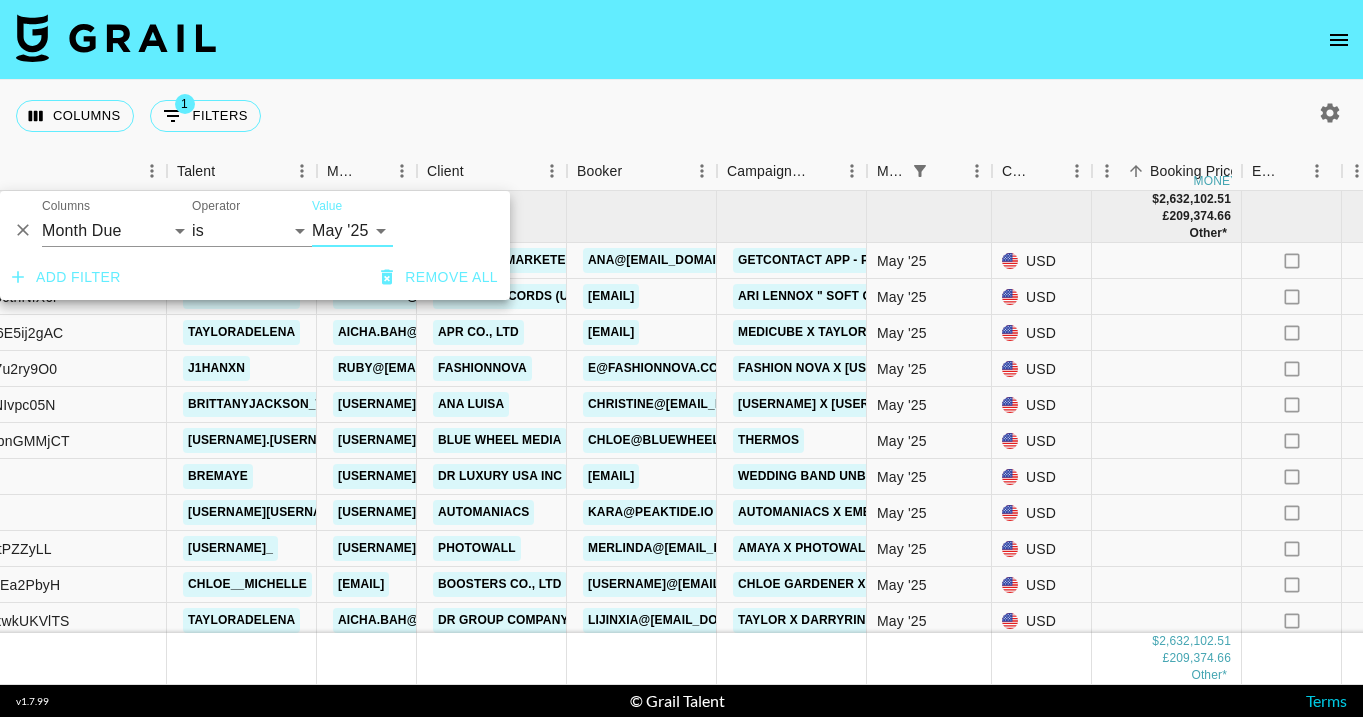 click on "Columns 1 Filters + Booking" at bounding box center (681, 116) 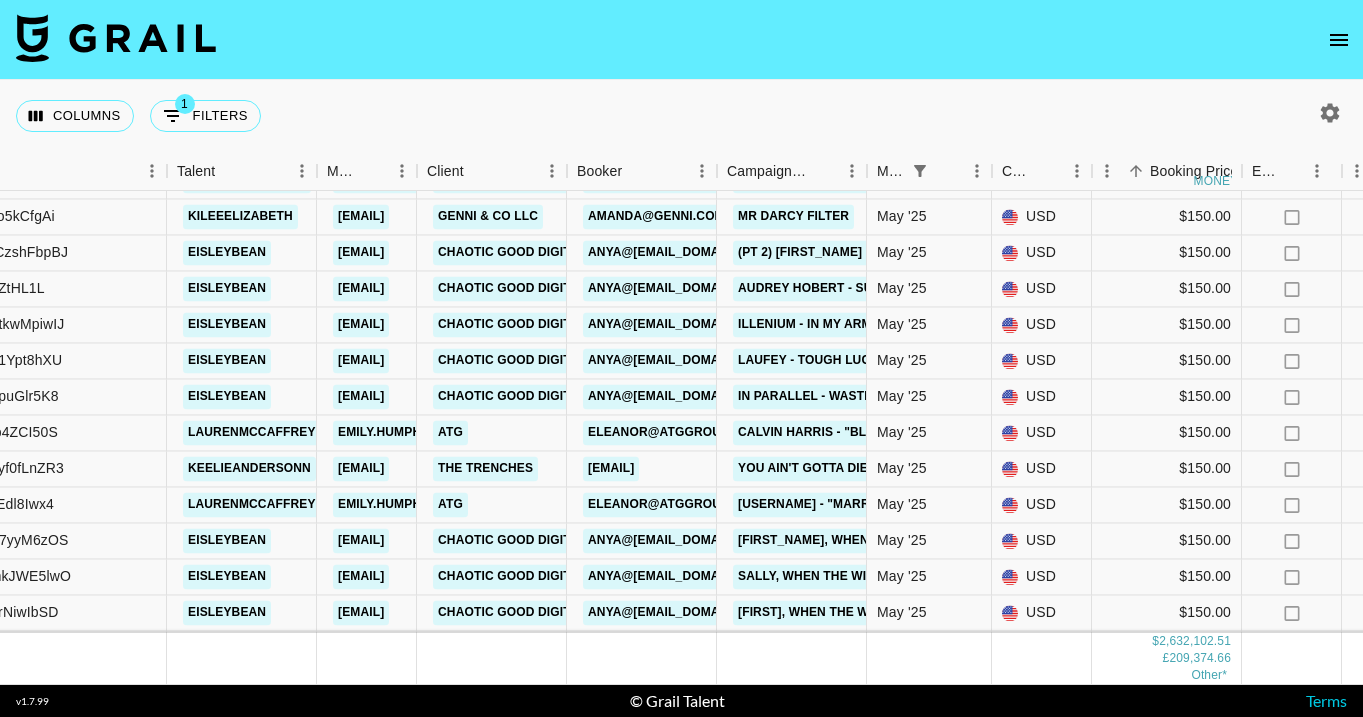 scroll, scrollTop: 3343, scrollLeft: 248, axis: both 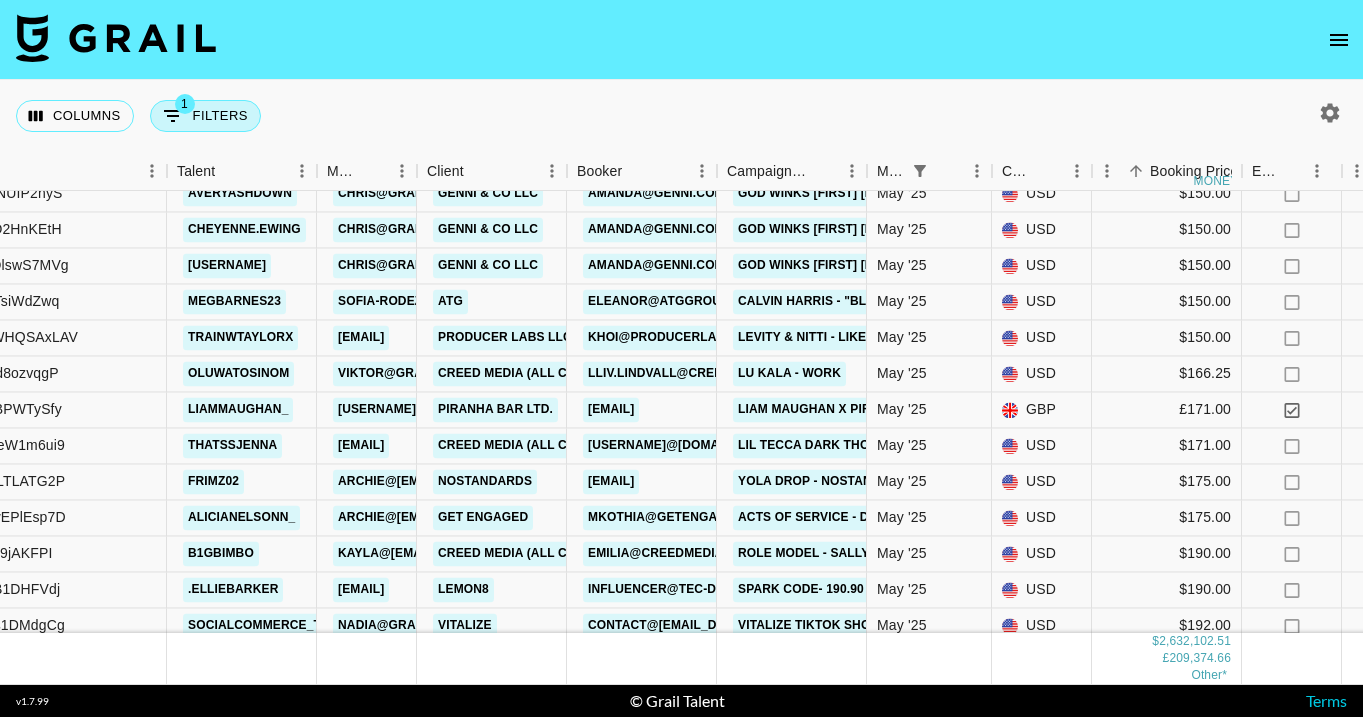 click on "1 Filters" at bounding box center (205, 116) 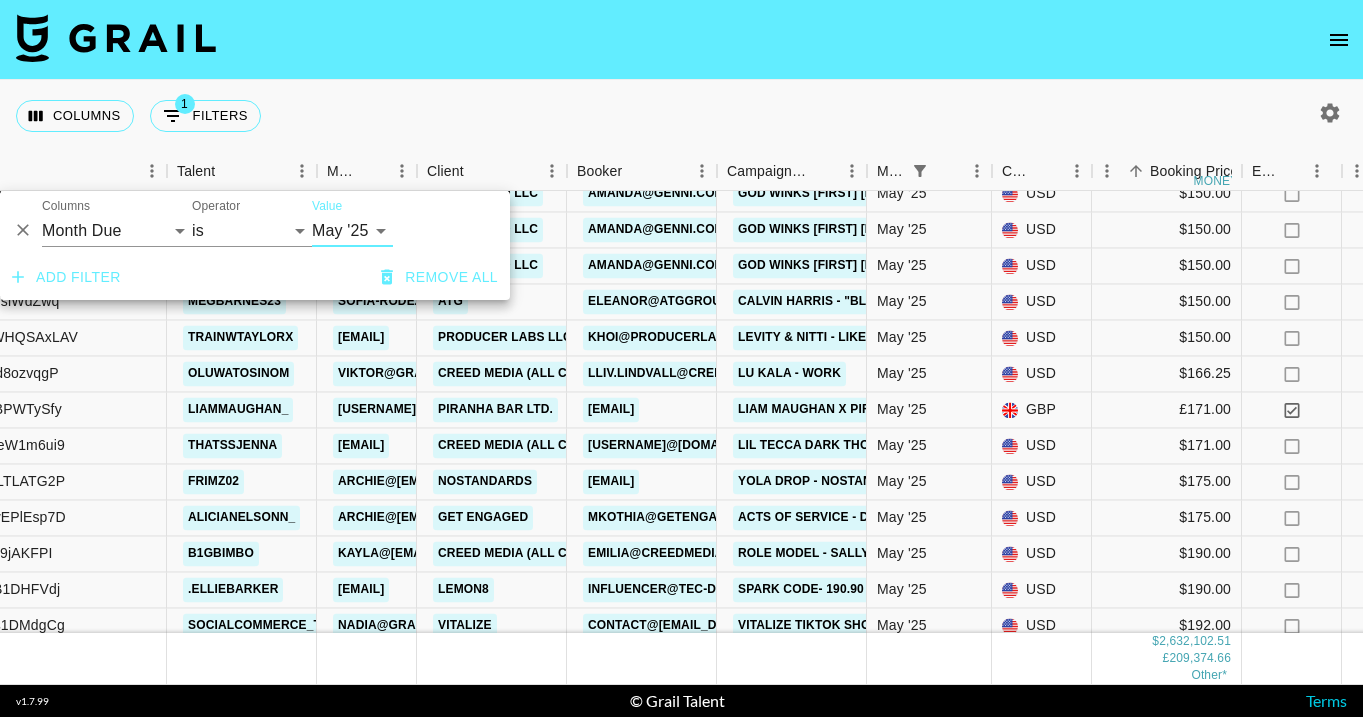 click on "Aug '26 Jul '26 Jun '26 May '26 Apr '26 Mar '26 Feb '26 Jan '26 Dec '25 Nov '25 Oct '25 Sep '25 Aug '25 Jul '25 Jun '25 May '25 Apr '25 Mar '25 Feb '25 Jan '25 Dec '24 Nov '24 Oct '24 Sep '24 Aug '24" at bounding box center [352, 231] 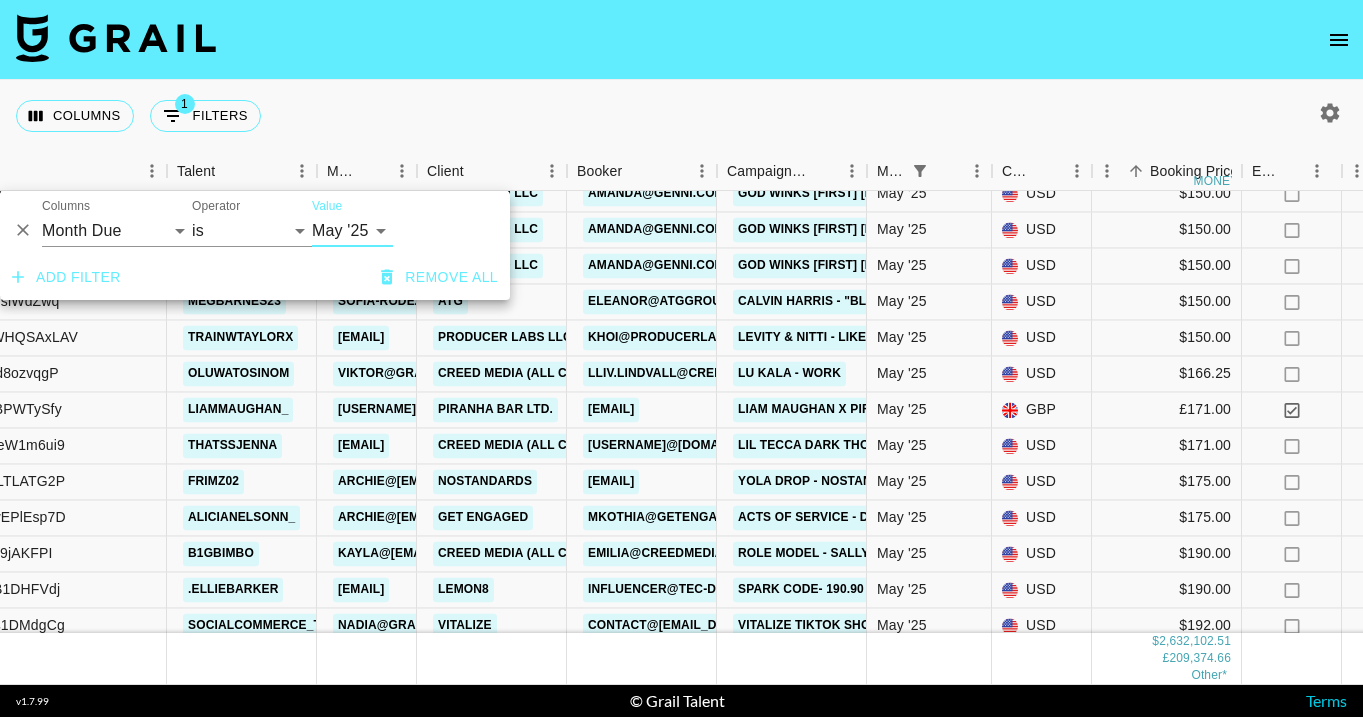 select on "Apr '25" 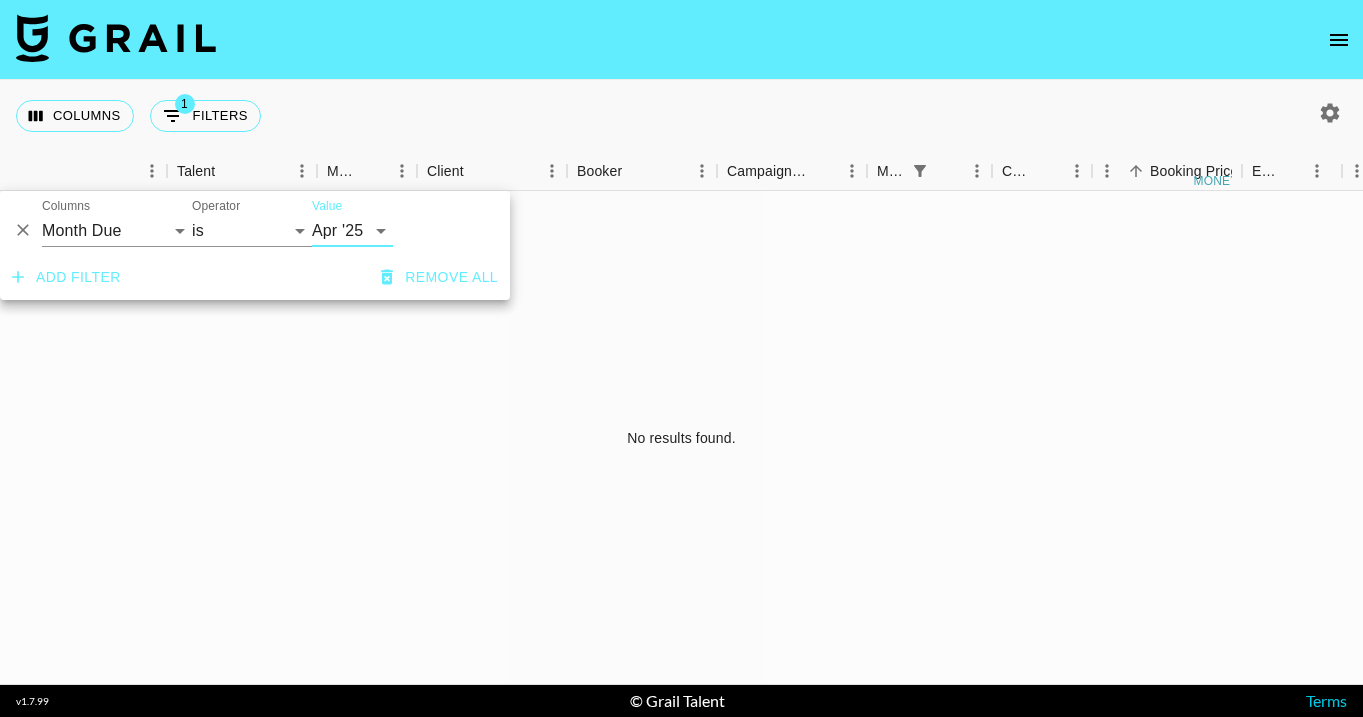 scroll, scrollTop: 0, scrollLeft: 248, axis: horizontal 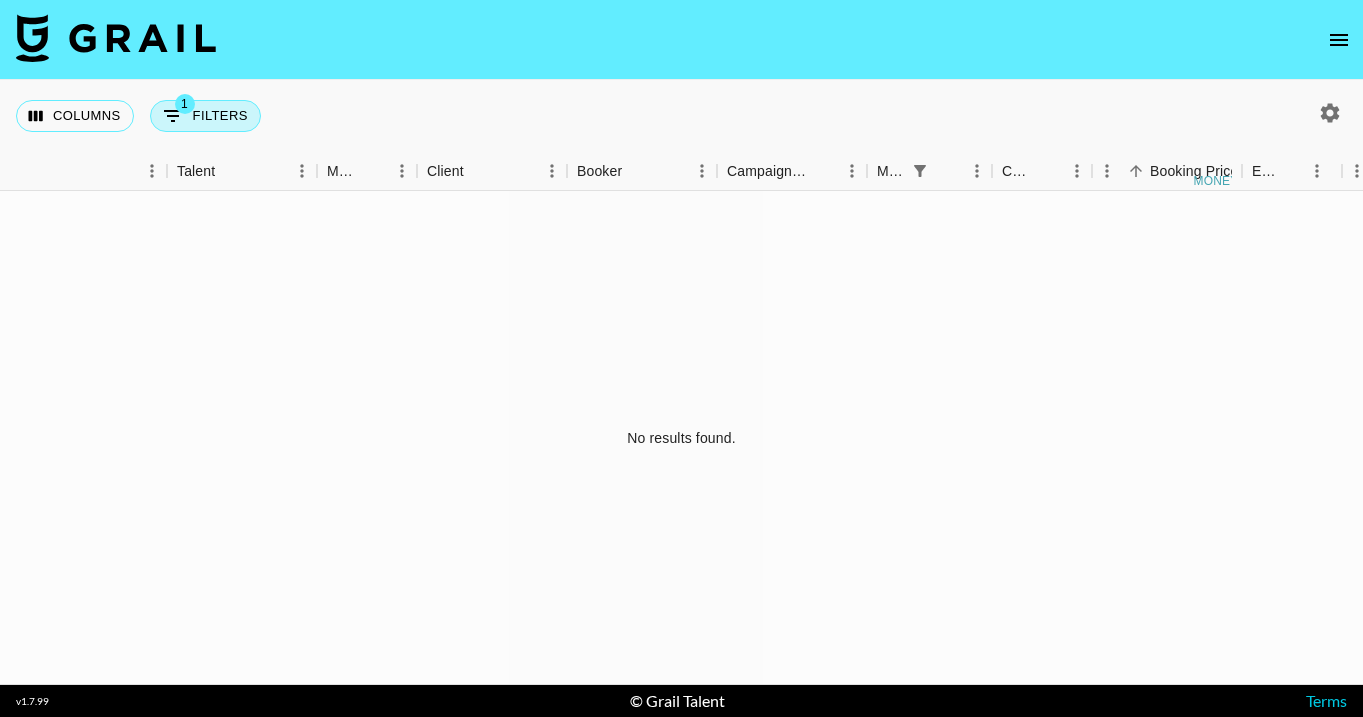 click on "1 Filters" at bounding box center (205, 116) 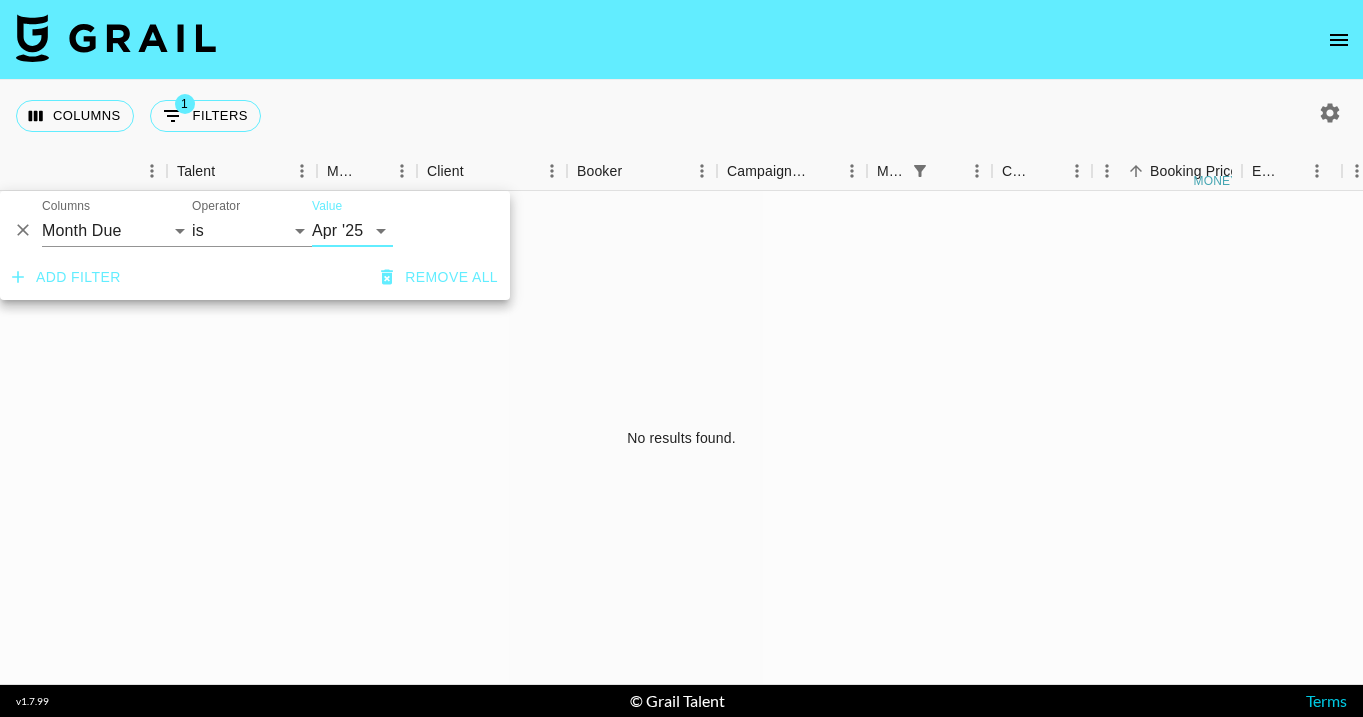 click on "Aug '26 Jul '26 Jun '26 May '26 Apr '26 Mar '26 Feb '26 Jan '26 Dec '25 Nov '25 Oct '25 Sep '25 Aug '25 Jul '25 Jun '25 May '25 Apr '25 Mar '25 Feb '25 Jan '25 Dec '24 Nov '24 Oct '24 Sep '24 Aug '24" at bounding box center (352, 231) 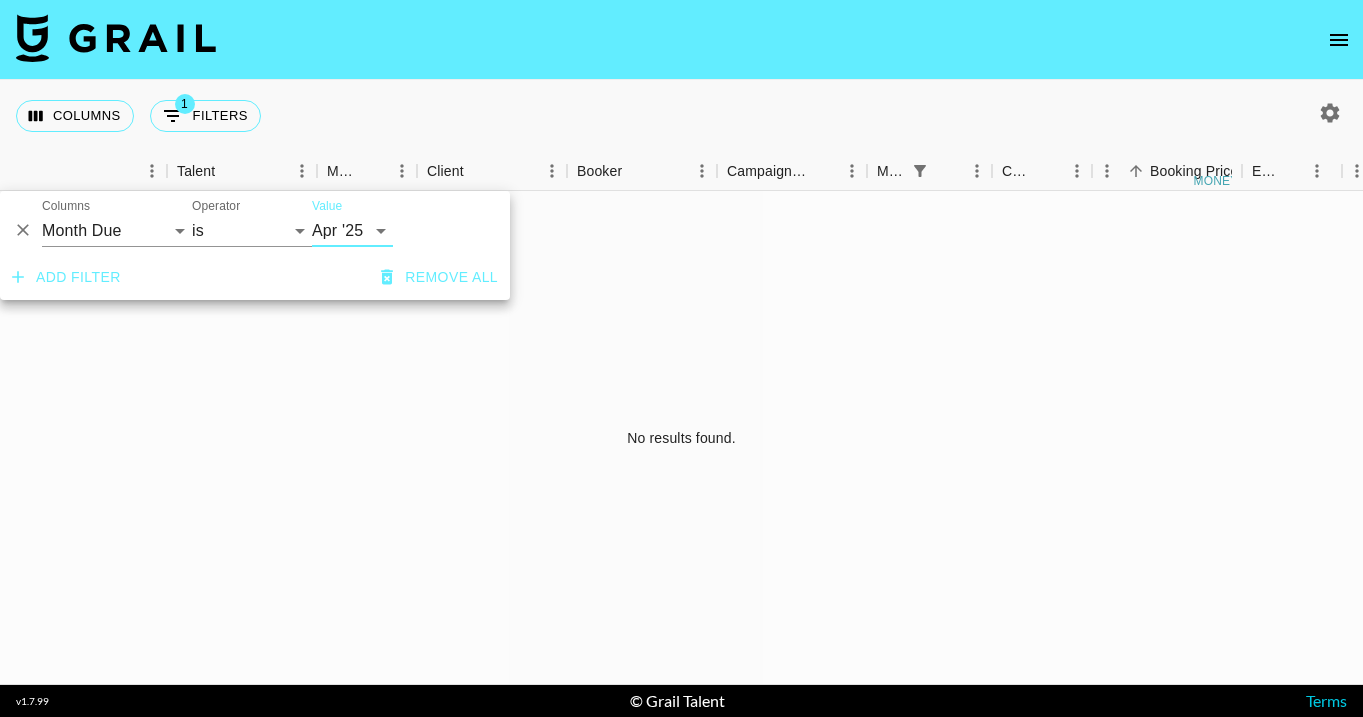 select on "Mar '25" 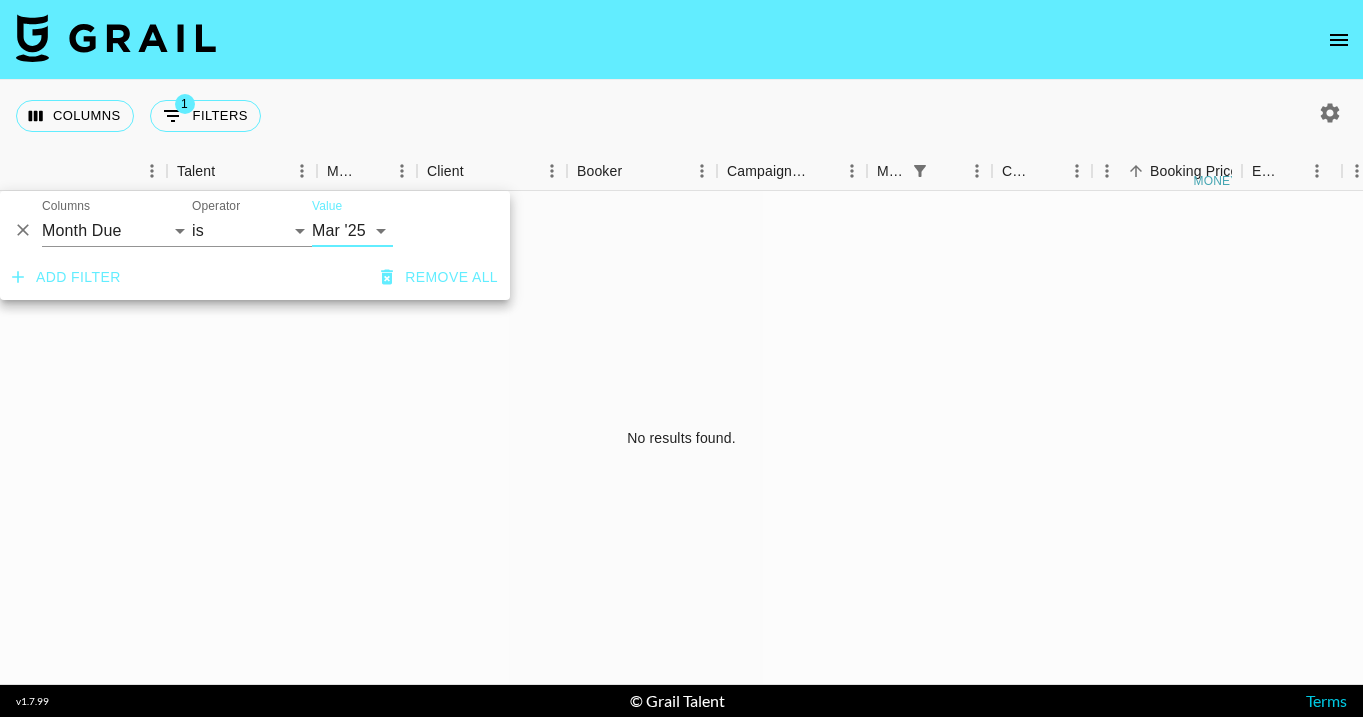 click on "Columns 1 Filters + Booking" at bounding box center (681, 116) 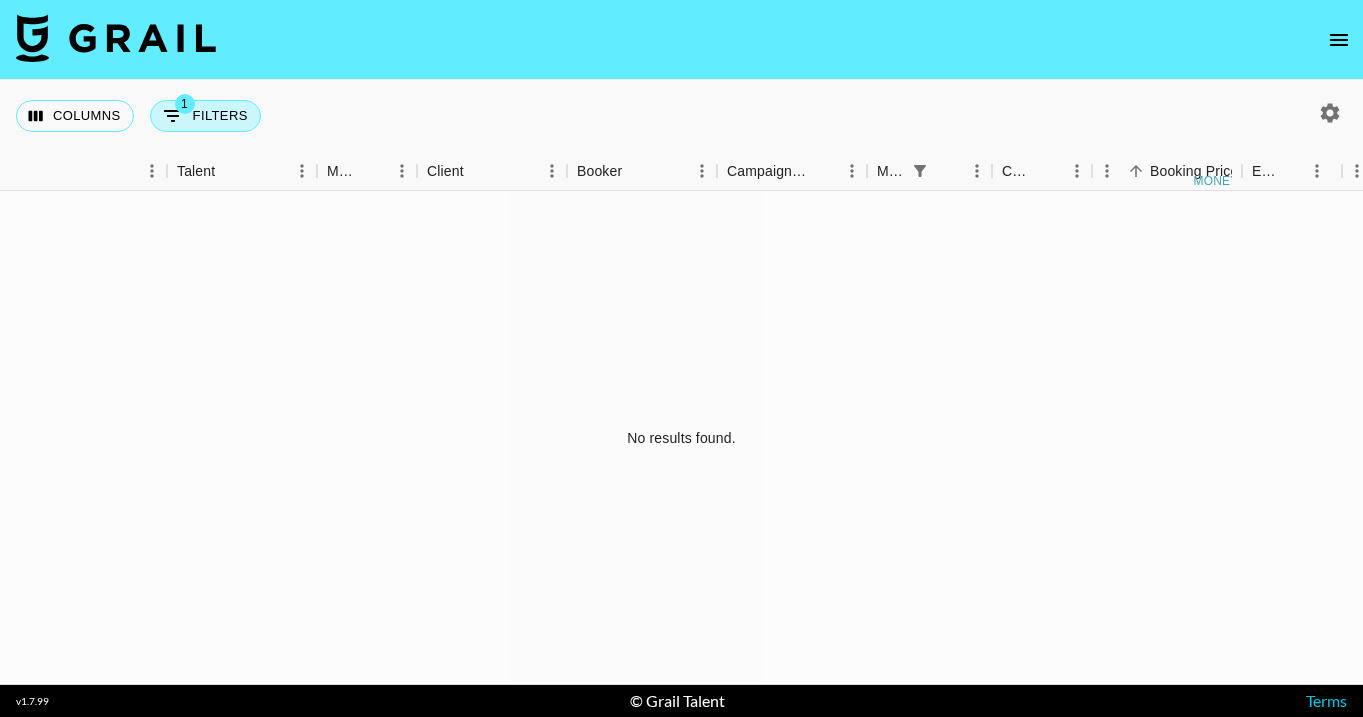 click on "1 Filters" at bounding box center (205, 116) 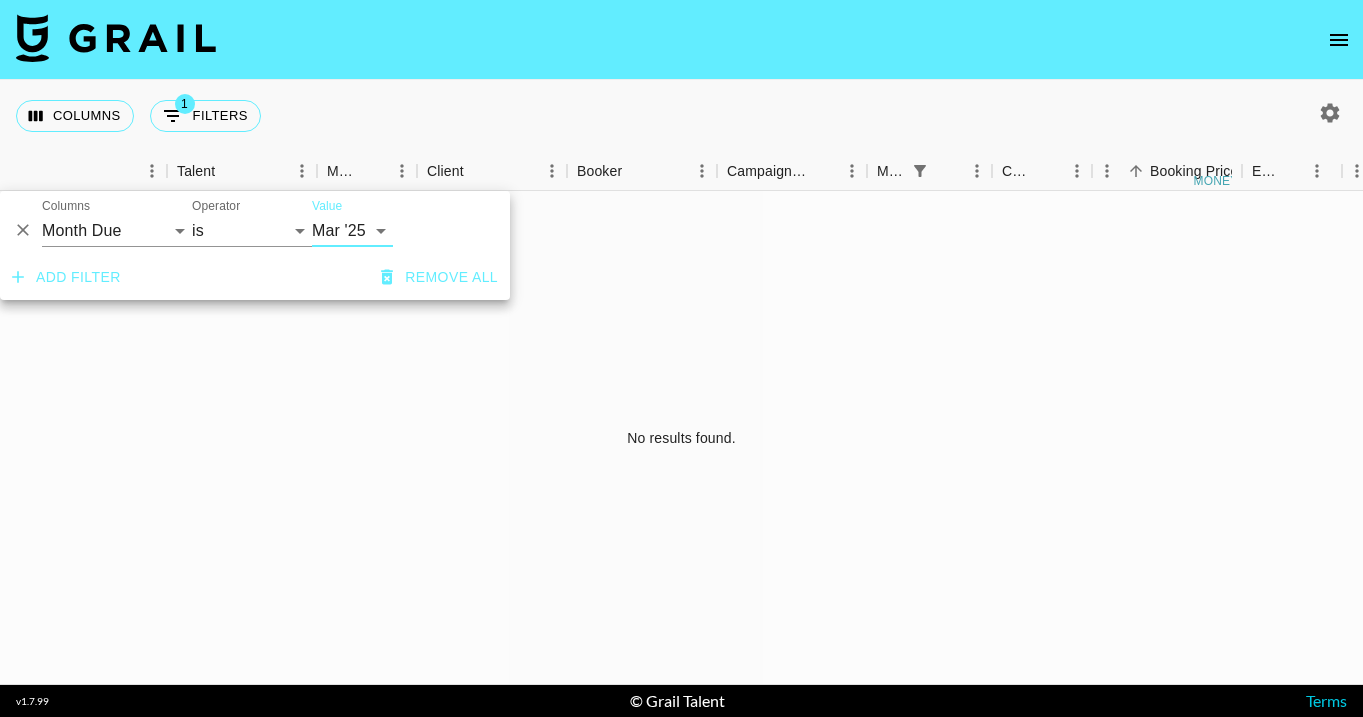 click on "Aug '26 Jul '26 Jun '26 May '26 Apr '26 Mar '26 Feb '26 Jan '26 Dec '25 Nov '25 Oct '25 Sep '25 Aug '25 Jul '25 Jun '25 May '25 Apr '25 Mar '25 Feb '25 Jan '25 Dec '24 Nov '24 Oct '24 Sep '24 Aug '24" at bounding box center [352, 231] 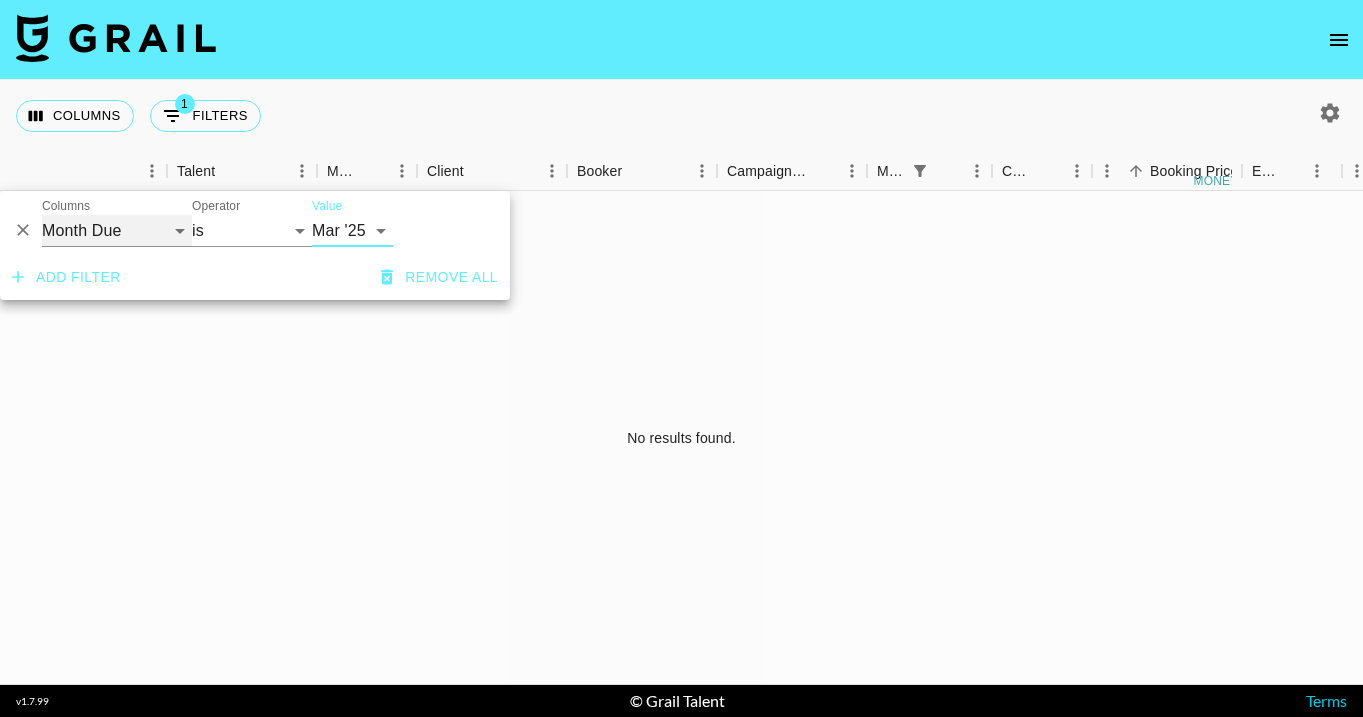 click on "Grail Platform ID Airtable ID Talent Manager Client Booker Campaign (Type) Date Created Created by Grail Team Month Due Currency Booking Price Creator Commmission Override External Commission Expenses: Remove Commission? Commission Status Video Link Boost Code Special Booking Type PO Number Invoice Notes Uniport Contact Email Contract File Payment Sent Payment Sent Date Invoice Link" at bounding box center [117, 231] 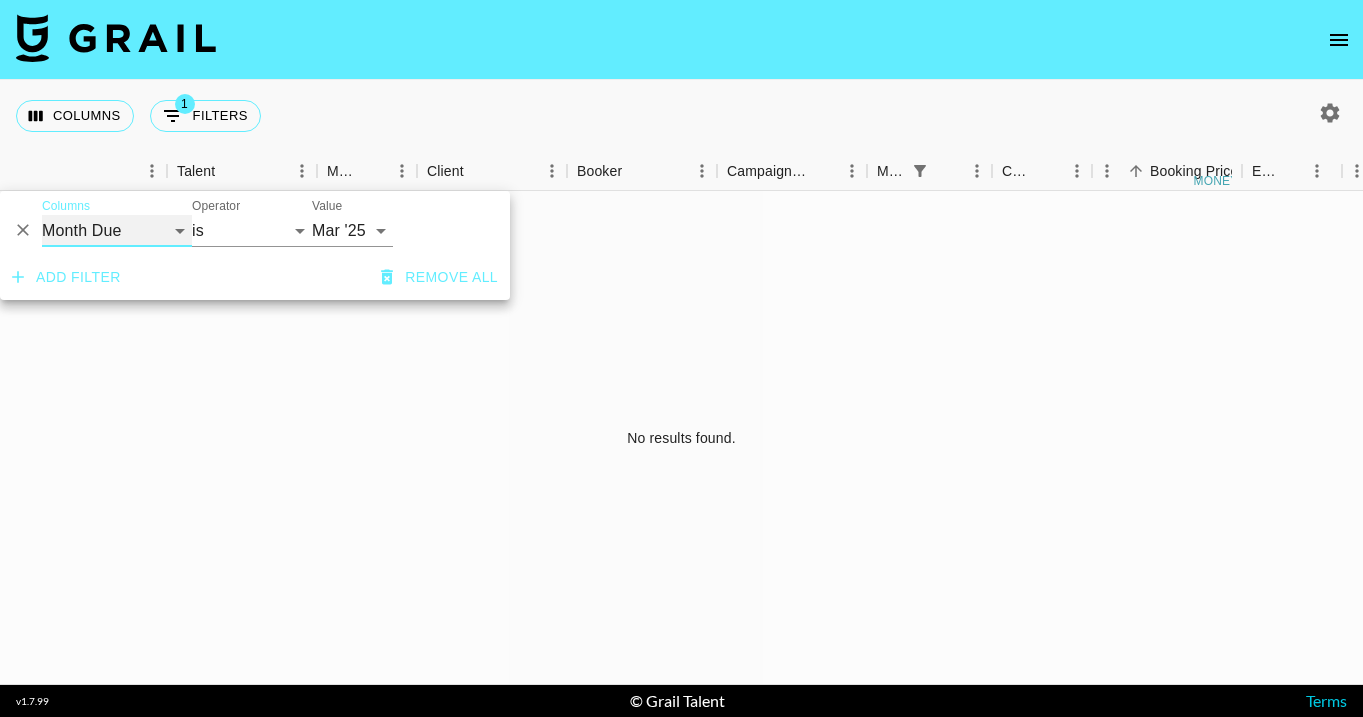 select on "managerIds" 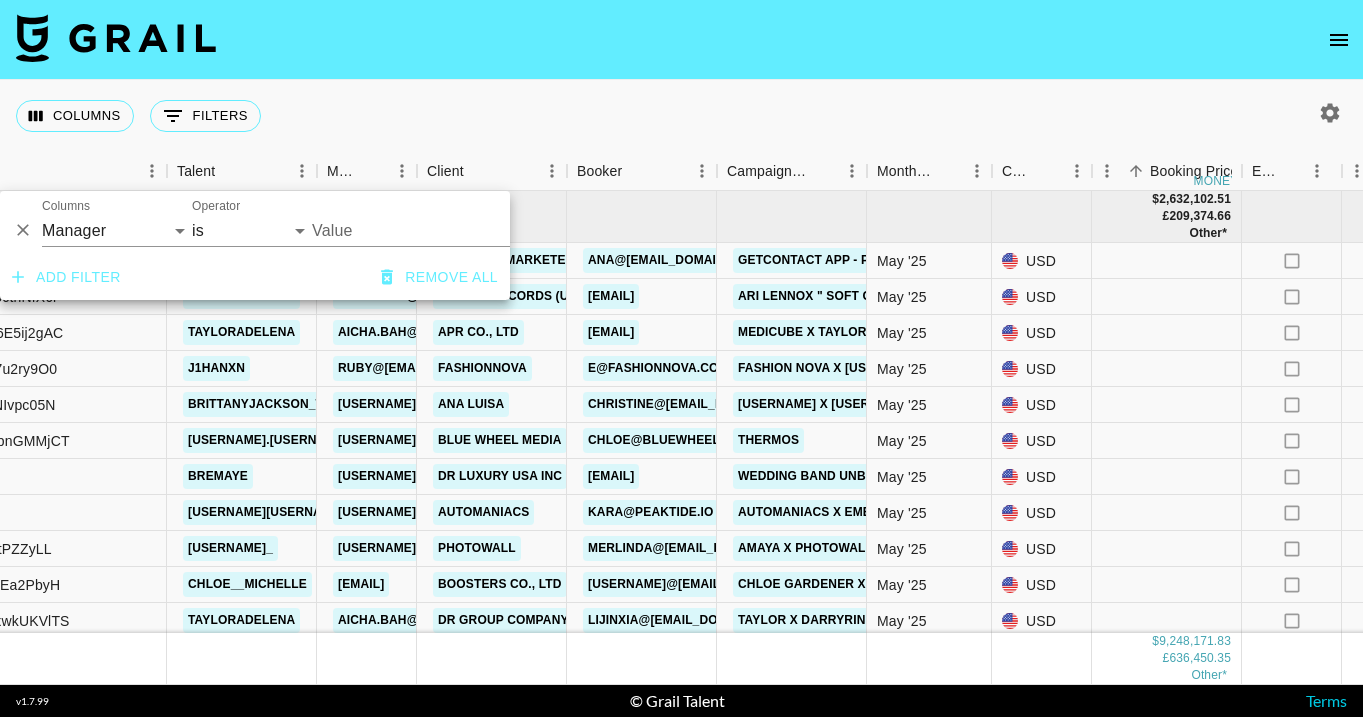 click on "Value" at bounding box center (447, 230) 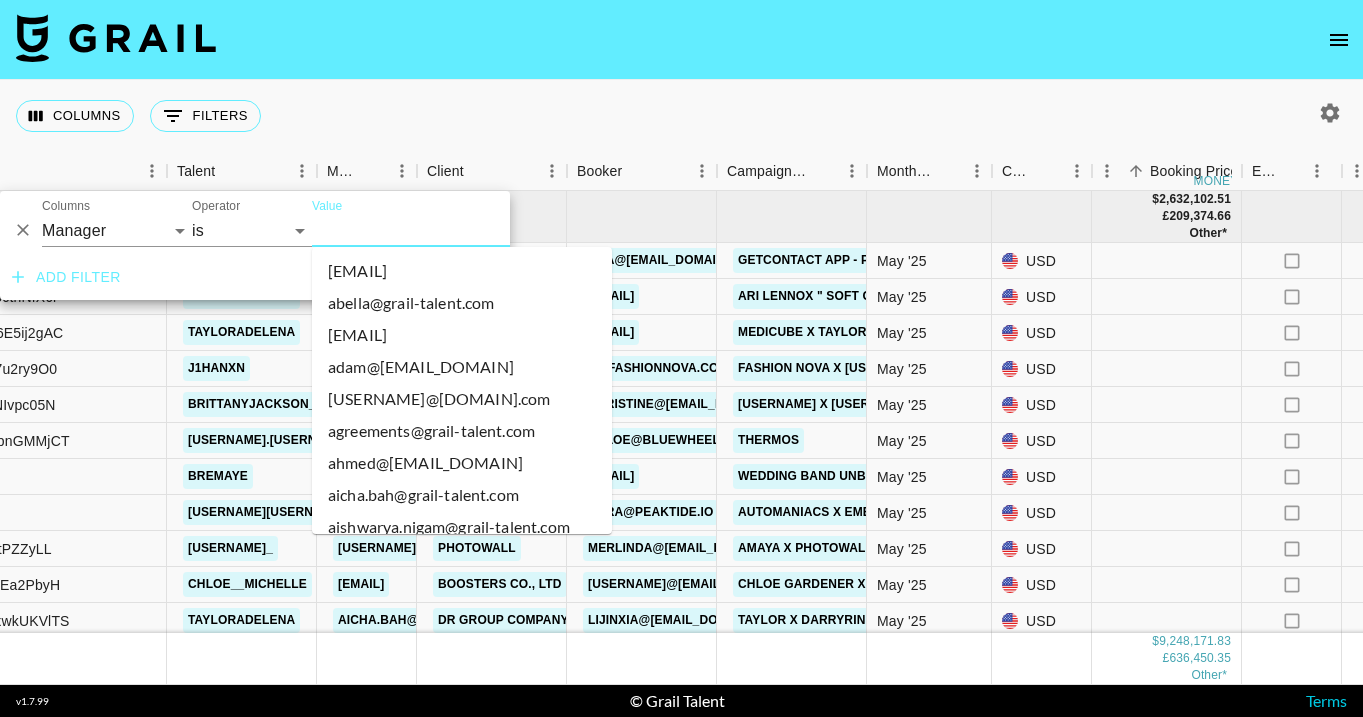 click on "Value" at bounding box center [447, 230] 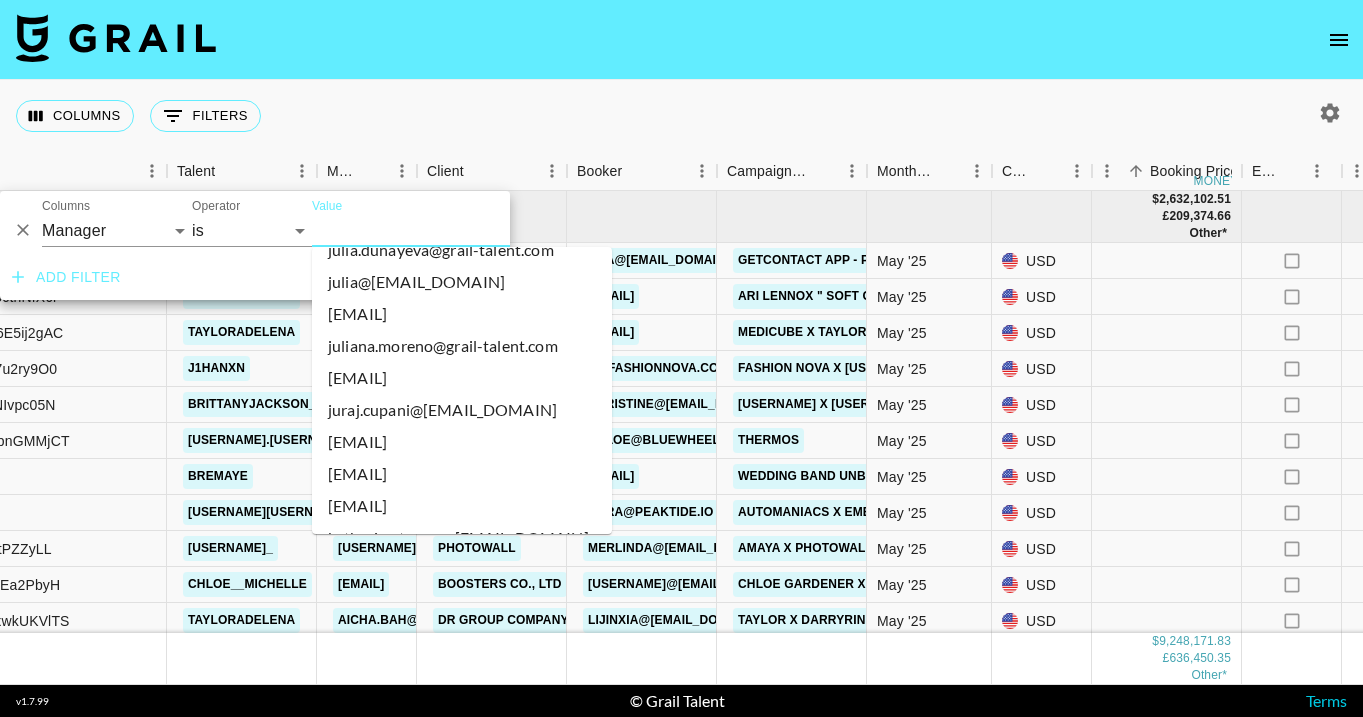 scroll, scrollTop: 5718, scrollLeft: 0, axis: vertical 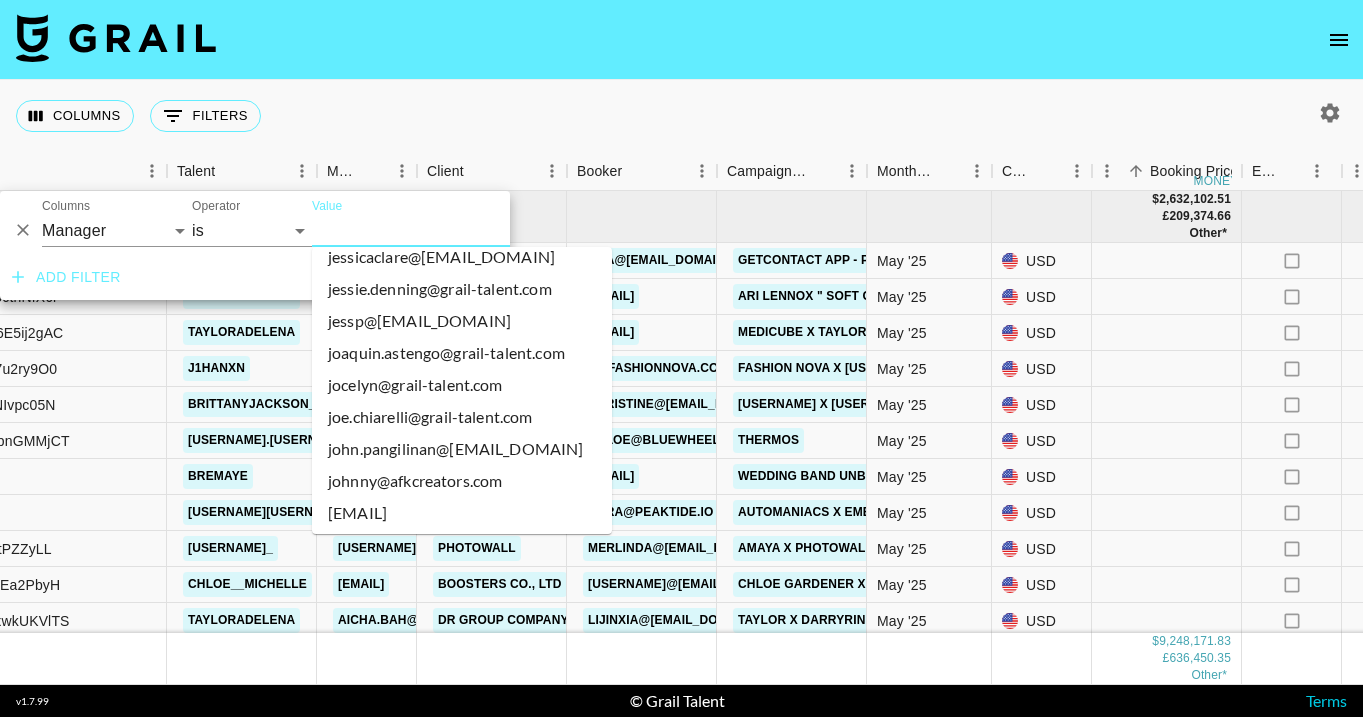 click on "jocelyn@grail-talent.com" at bounding box center (462, 385) 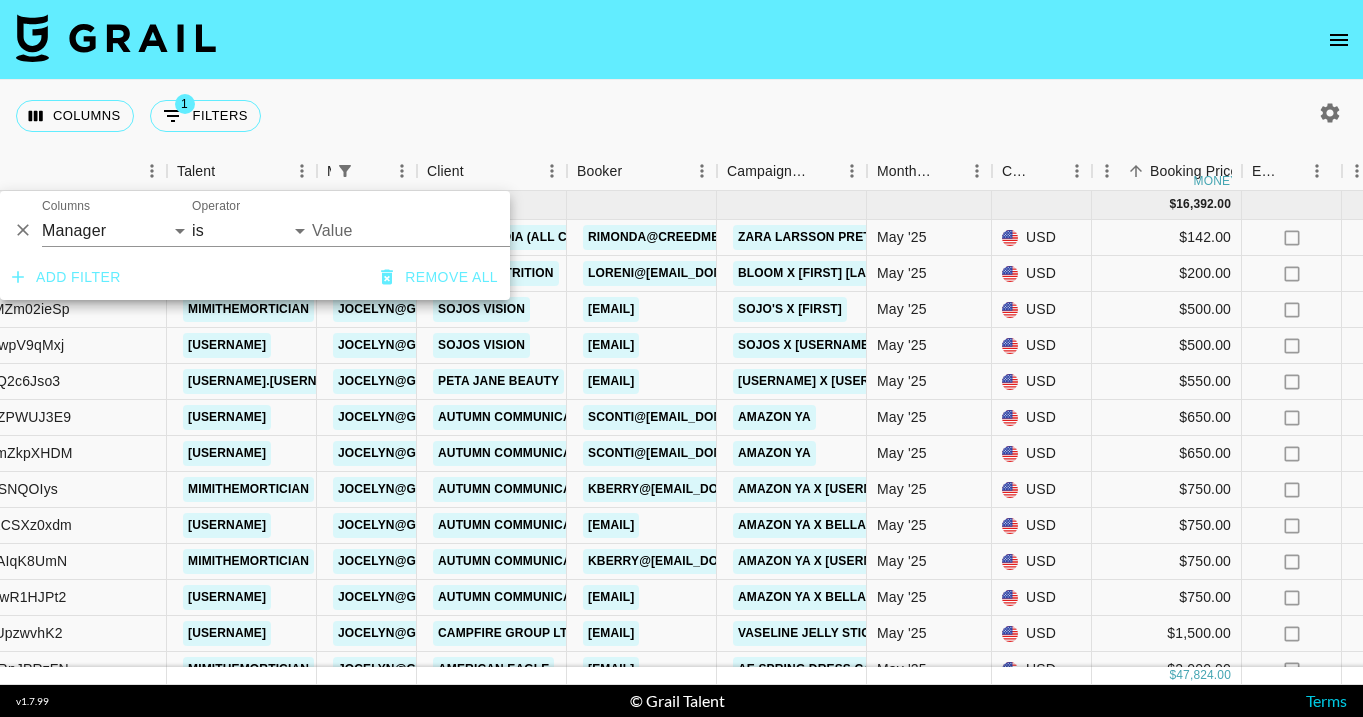 type on "jocelyn@grail-talent.com" 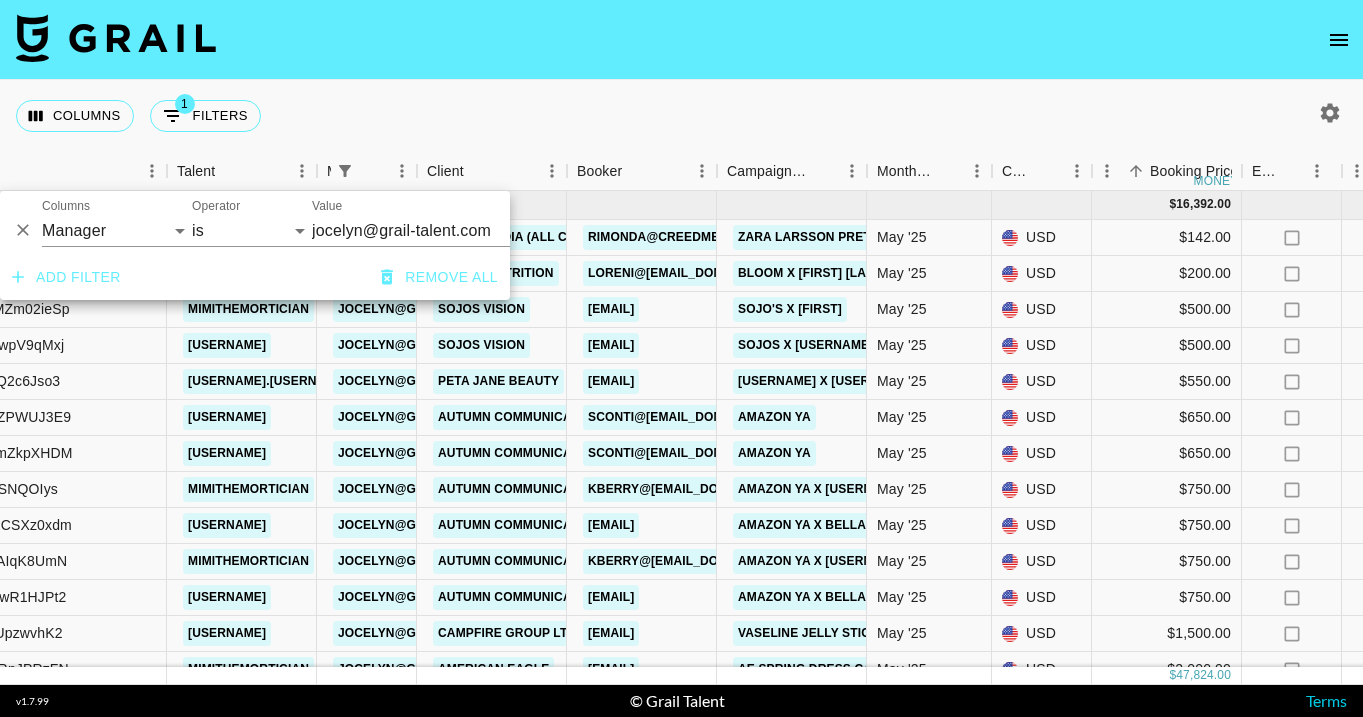 click on "Columns 1 Filters + Booking" at bounding box center (681, 116) 